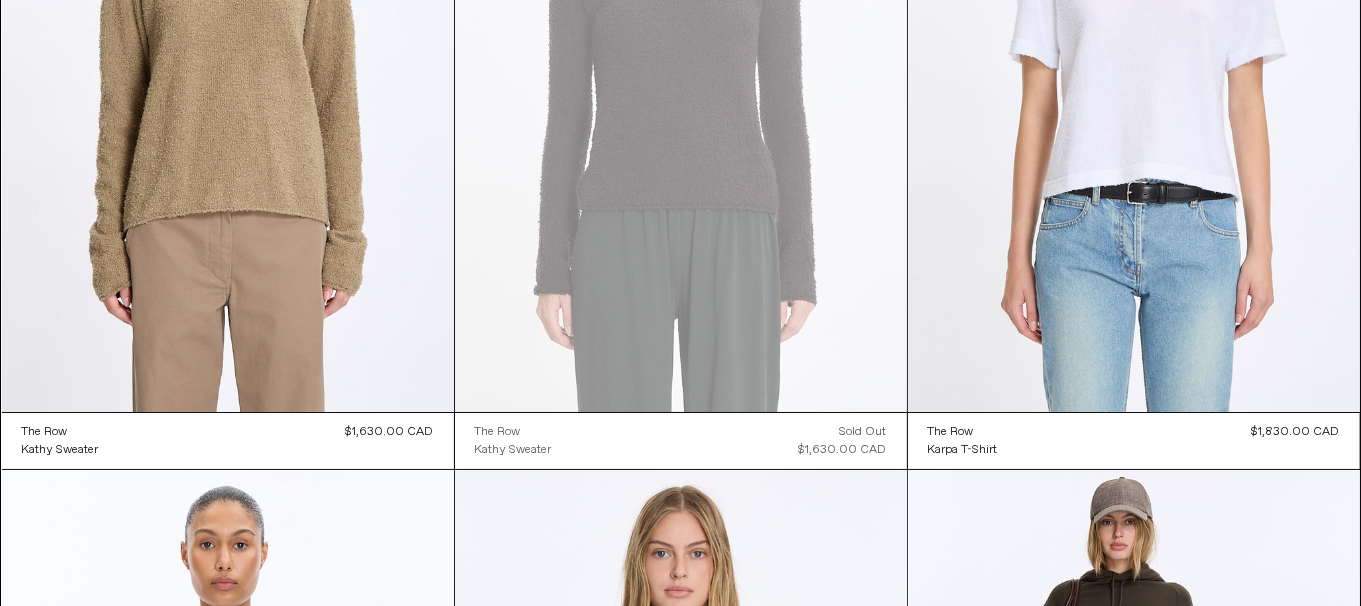 scroll, scrollTop: 7031, scrollLeft: 0, axis: vertical 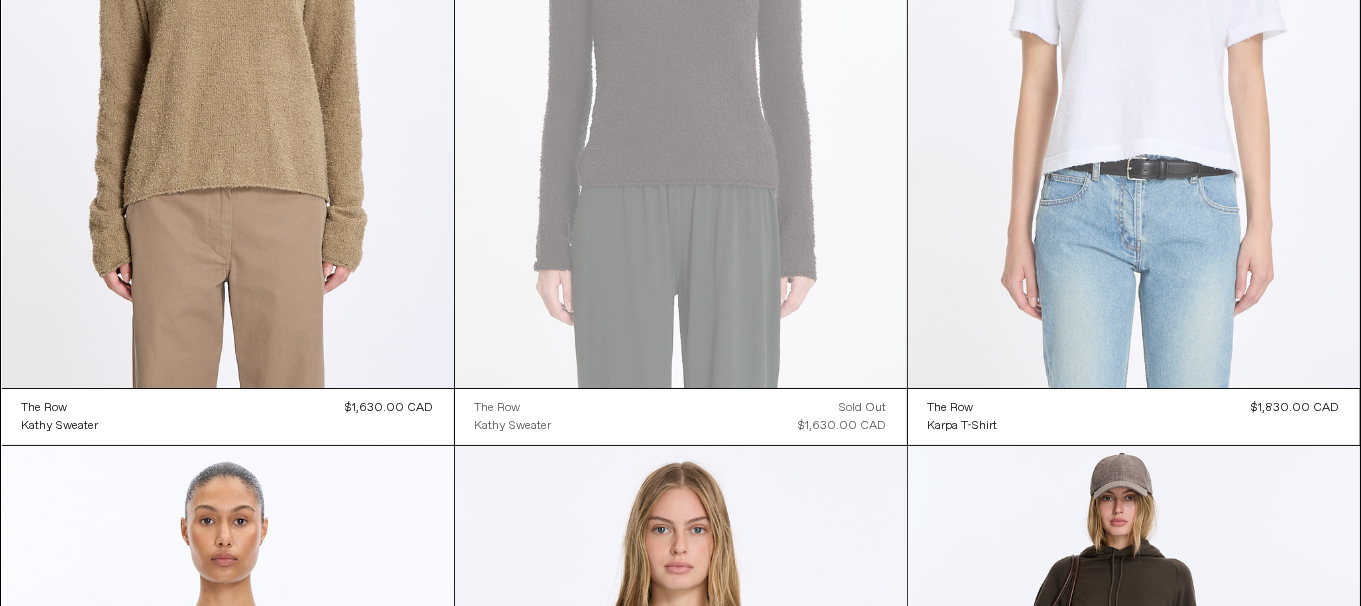 click at bounding box center [1134, 49] 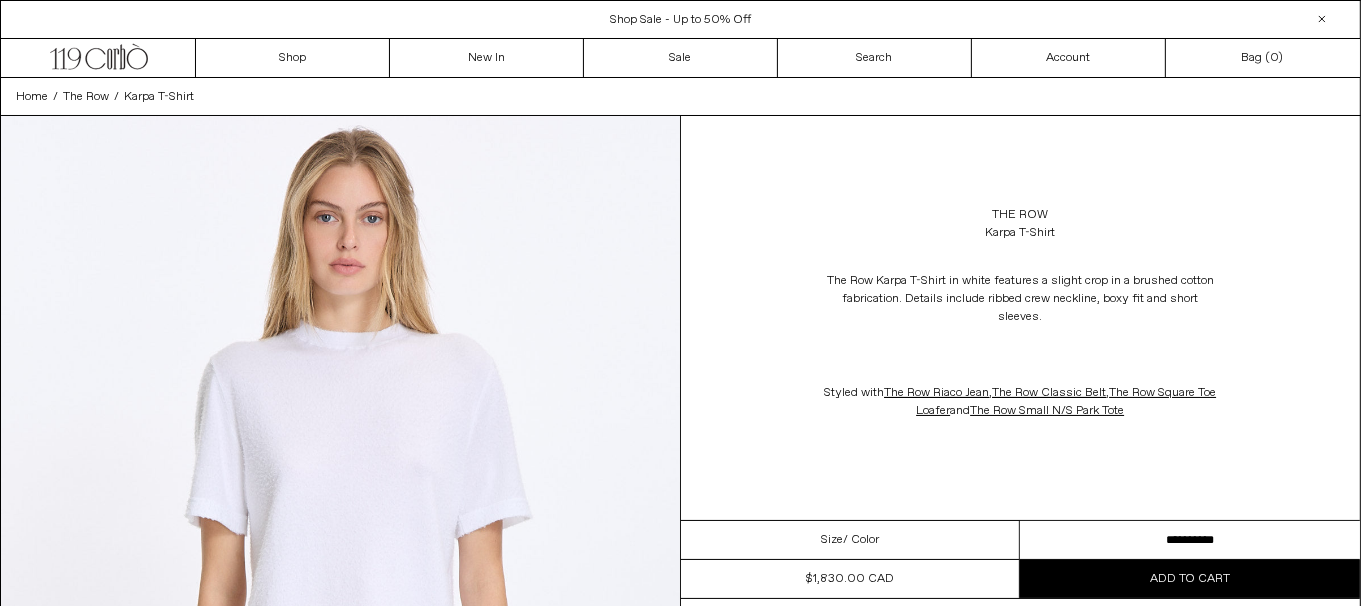 scroll, scrollTop: 0, scrollLeft: 0, axis: both 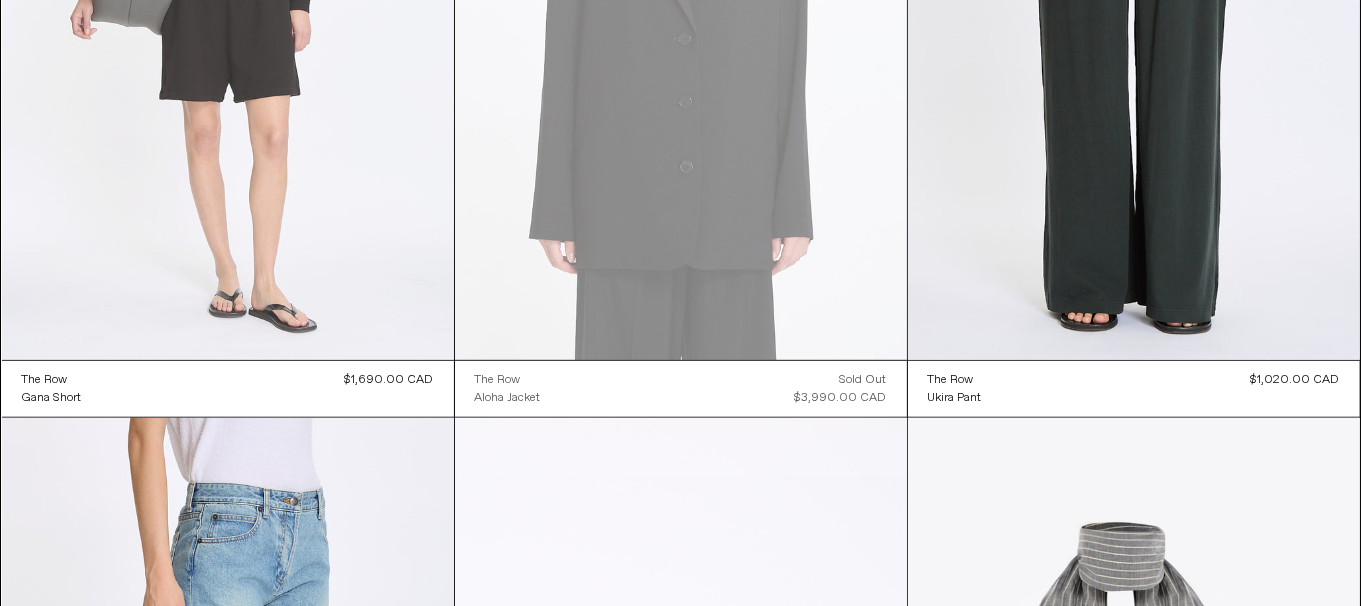 click at bounding box center (228, 21) 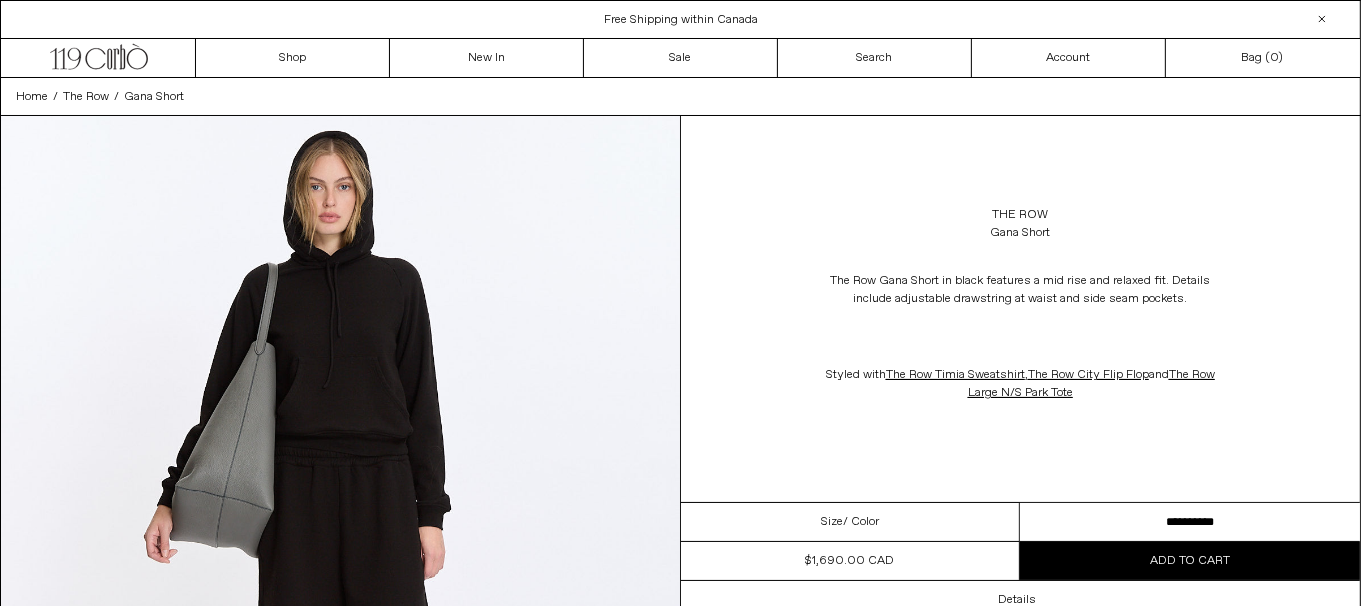 scroll, scrollTop: 0, scrollLeft: 0, axis: both 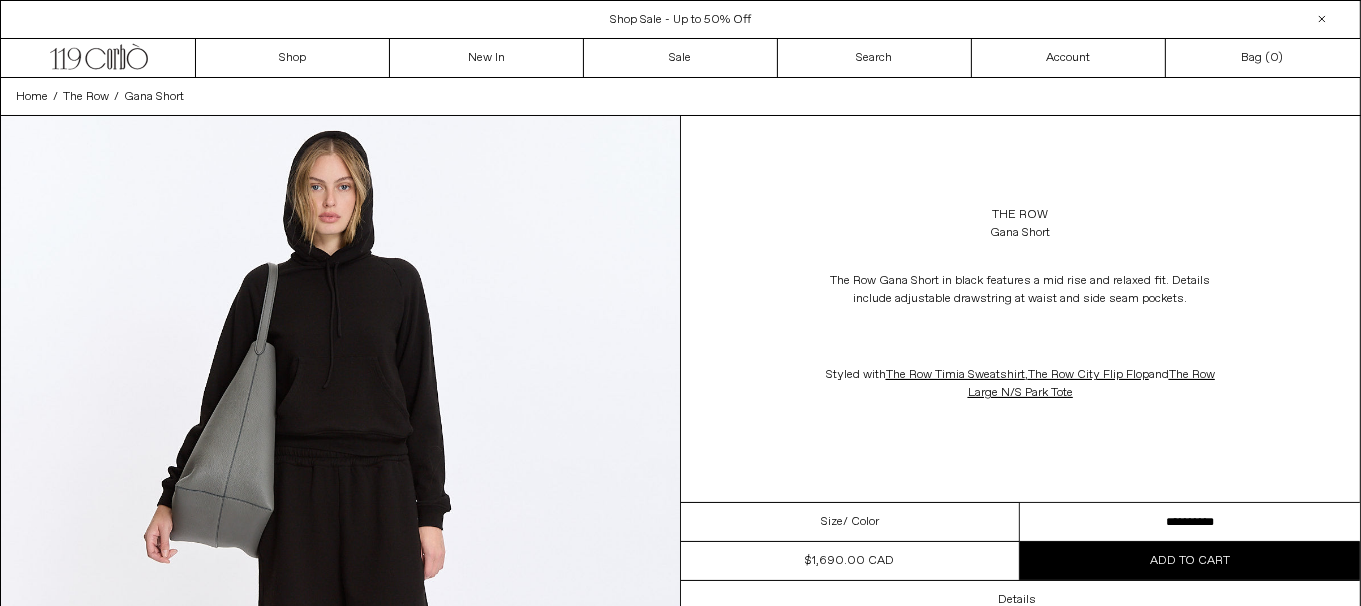 click on "**********" at bounding box center (1190, 522) 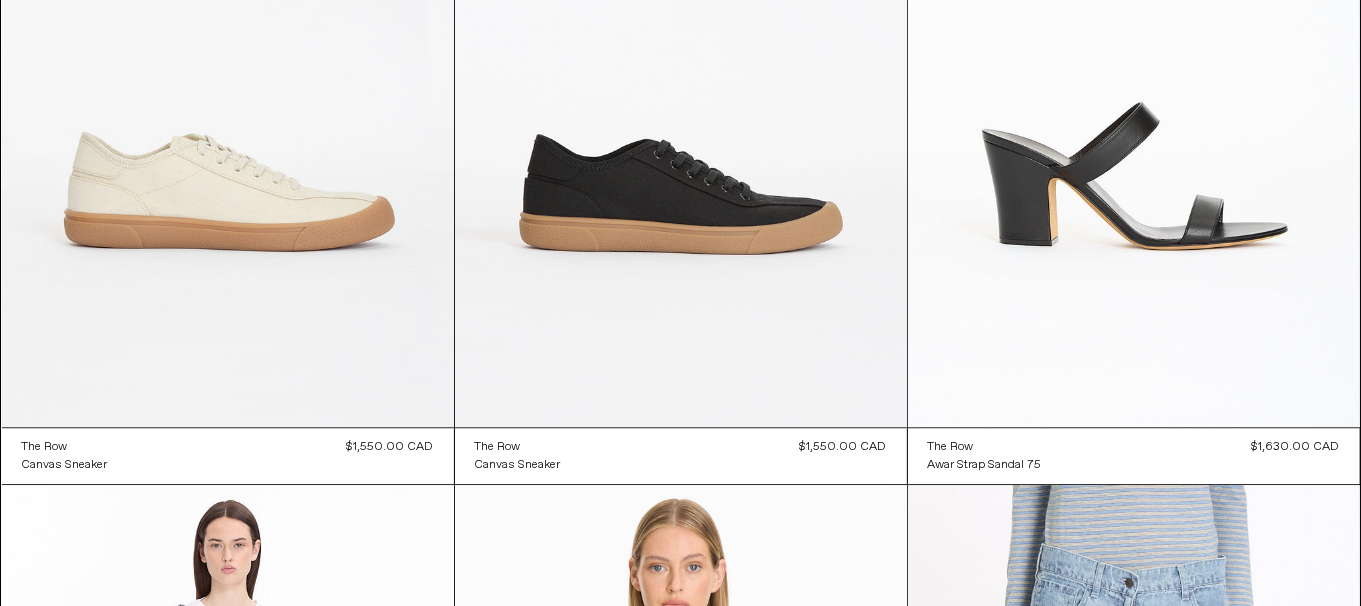 scroll, scrollTop: 12421, scrollLeft: 0, axis: vertical 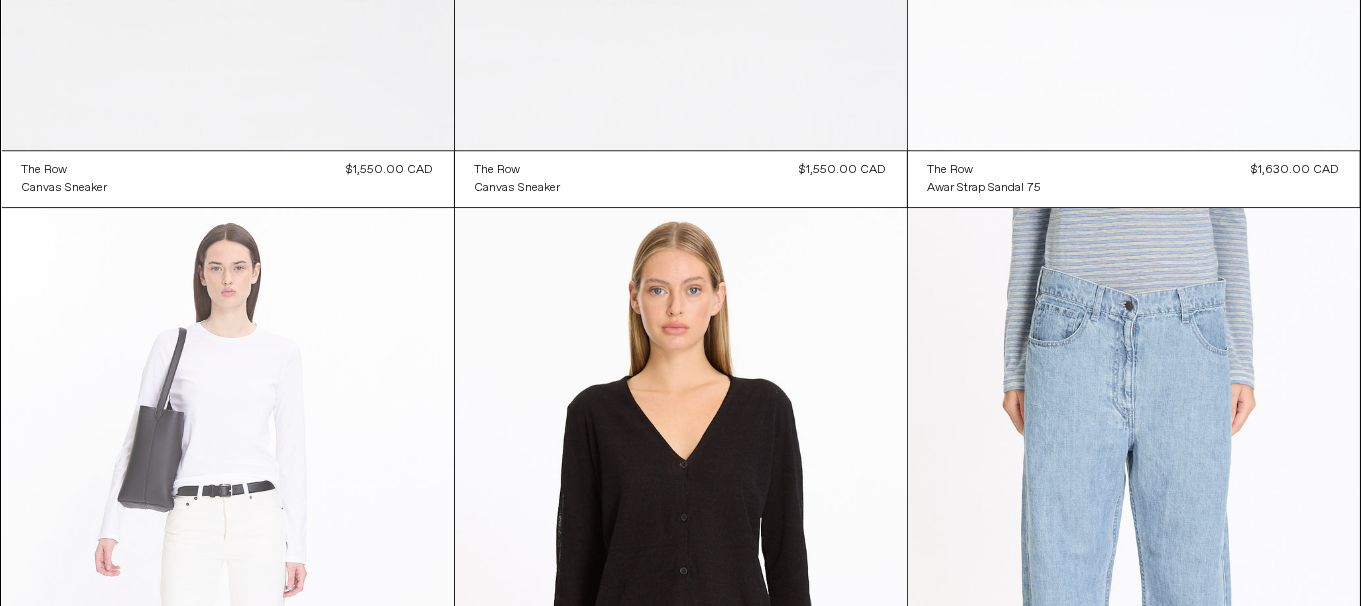 click at bounding box center [228, 547] 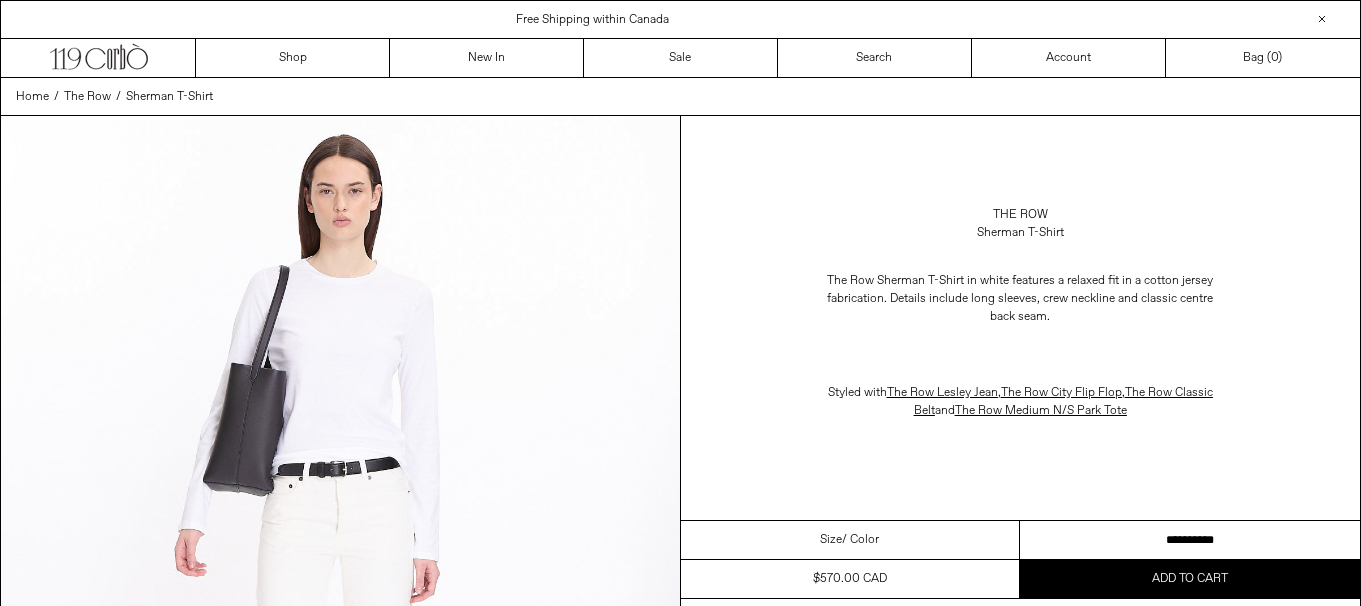 scroll, scrollTop: 0, scrollLeft: 0, axis: both 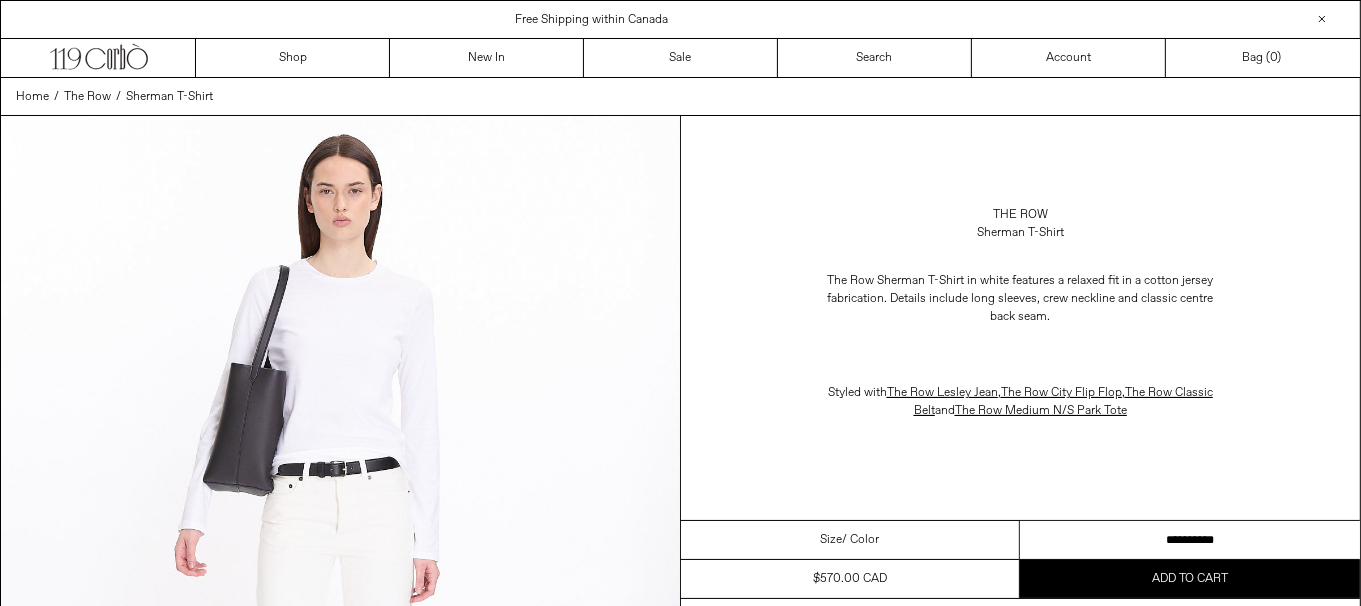 drag, startPoint x: 1212, startPoint y: 530, endPoint x: 1369, endPoint y: 543, distance: 157.5373 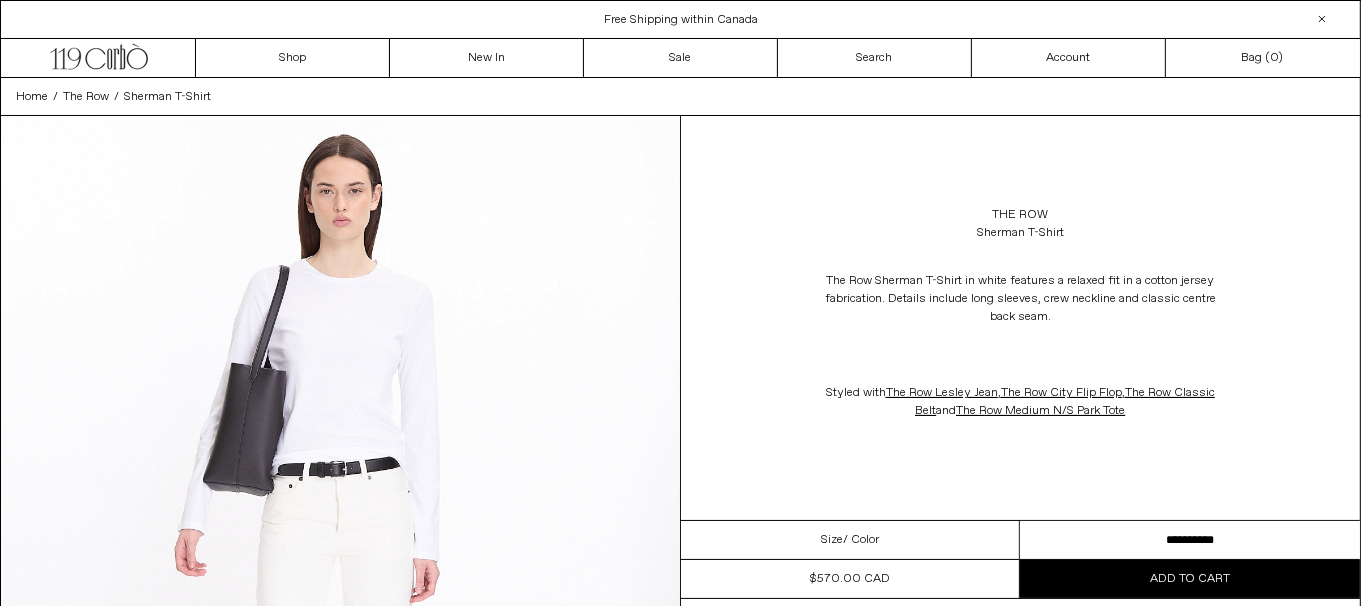 scroll, scrollTop: 0, scrollLeft: 0, axis: both 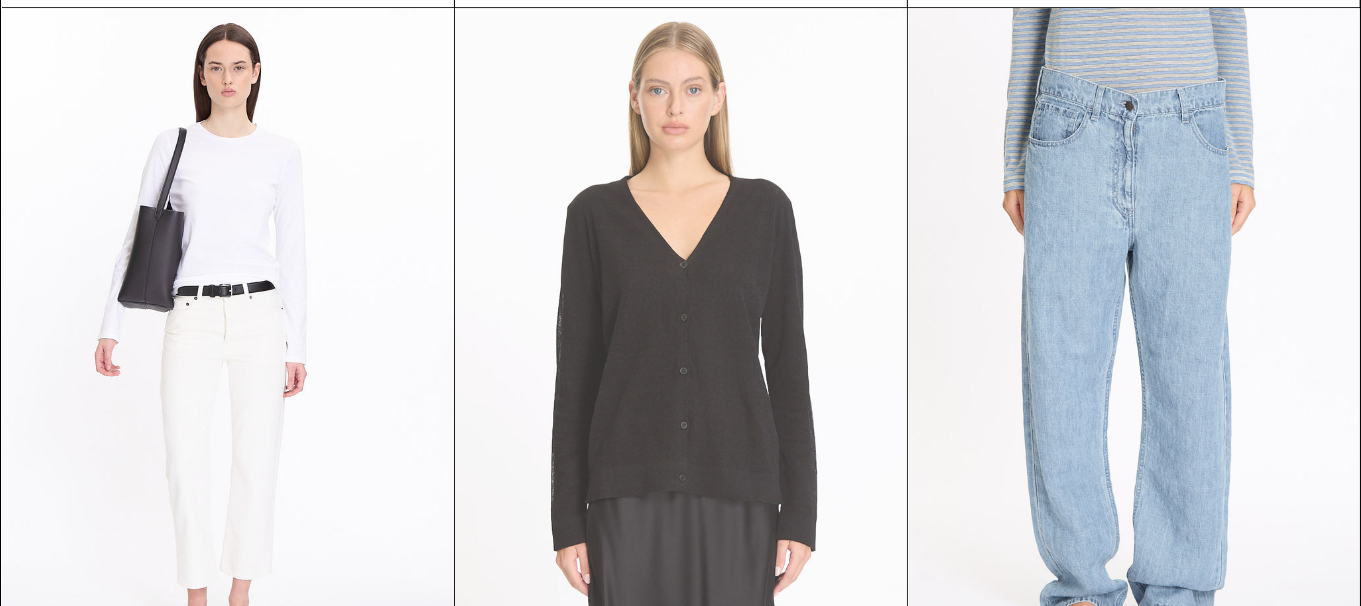 click at bounding box center [681, 347] 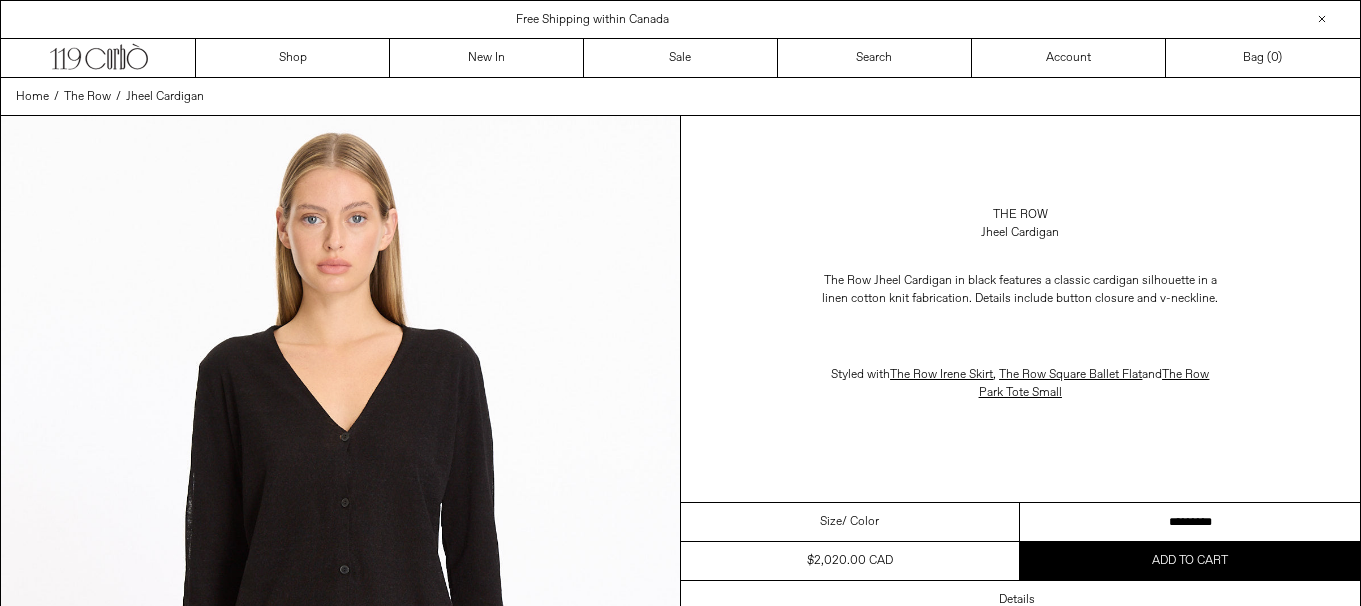 scroll, scrollTop: 0, scrollLeft: 0, axis: both 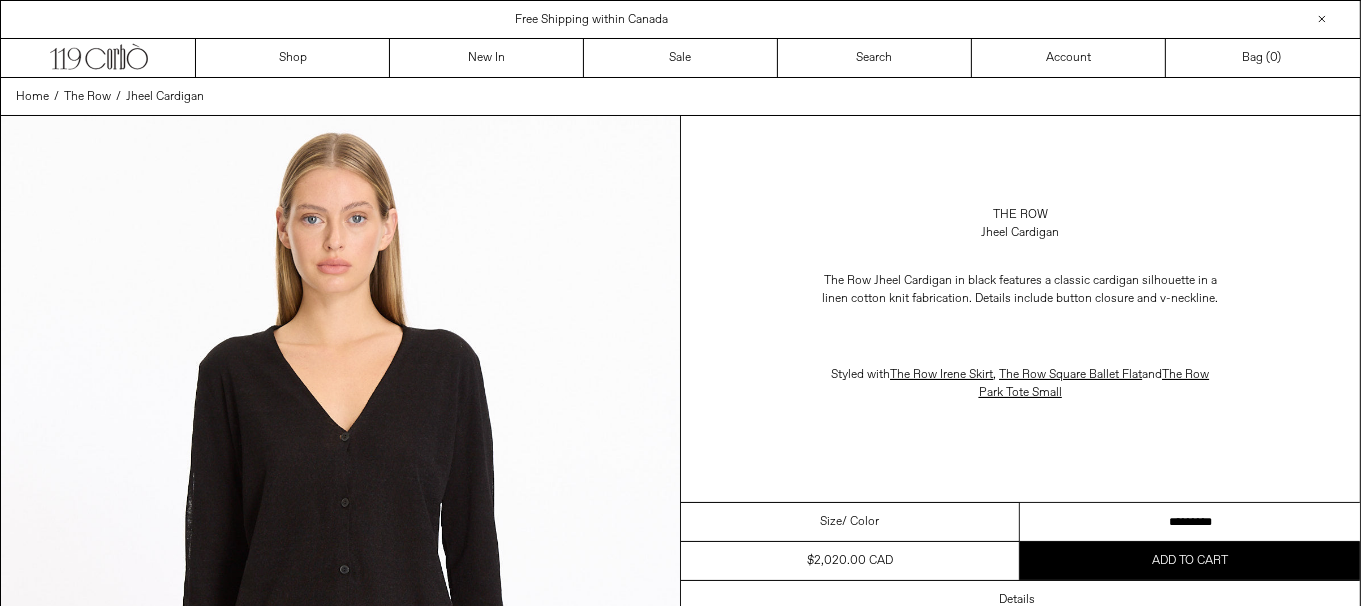 drag, startPoint x: 1192, startPoint y: 512, endPoint x: 1308, endPoint y: 512, distance: 116 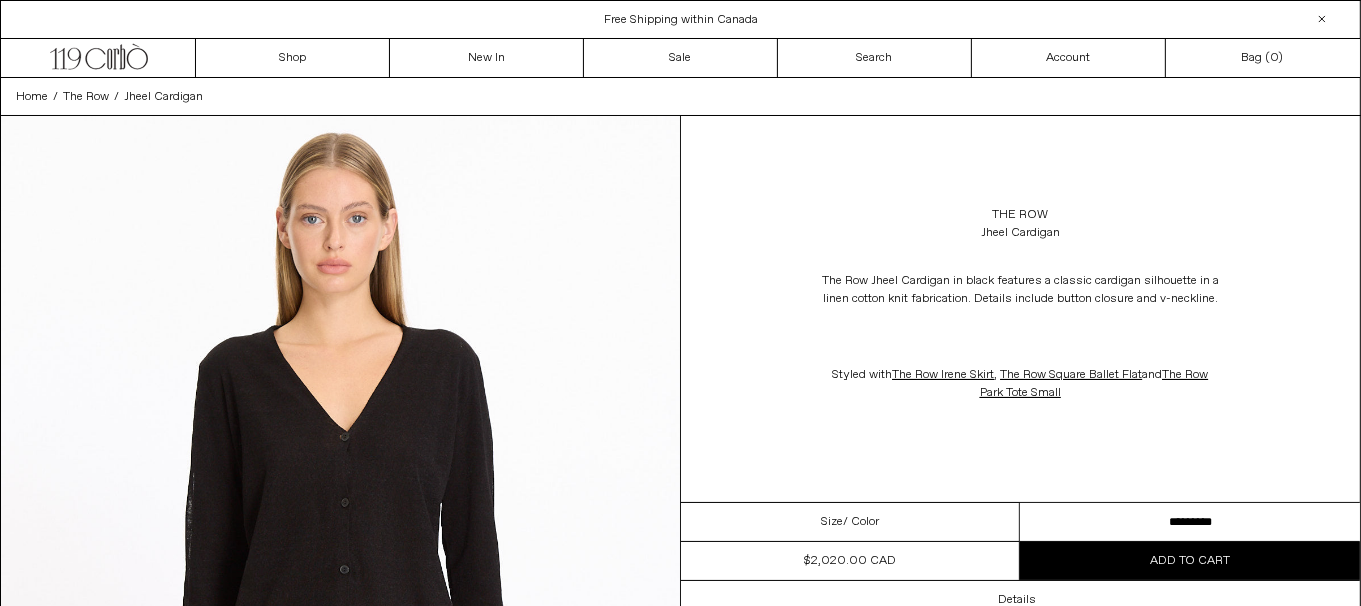 scroll, scrollTop: 0, scrollLeft: 0, axis: both 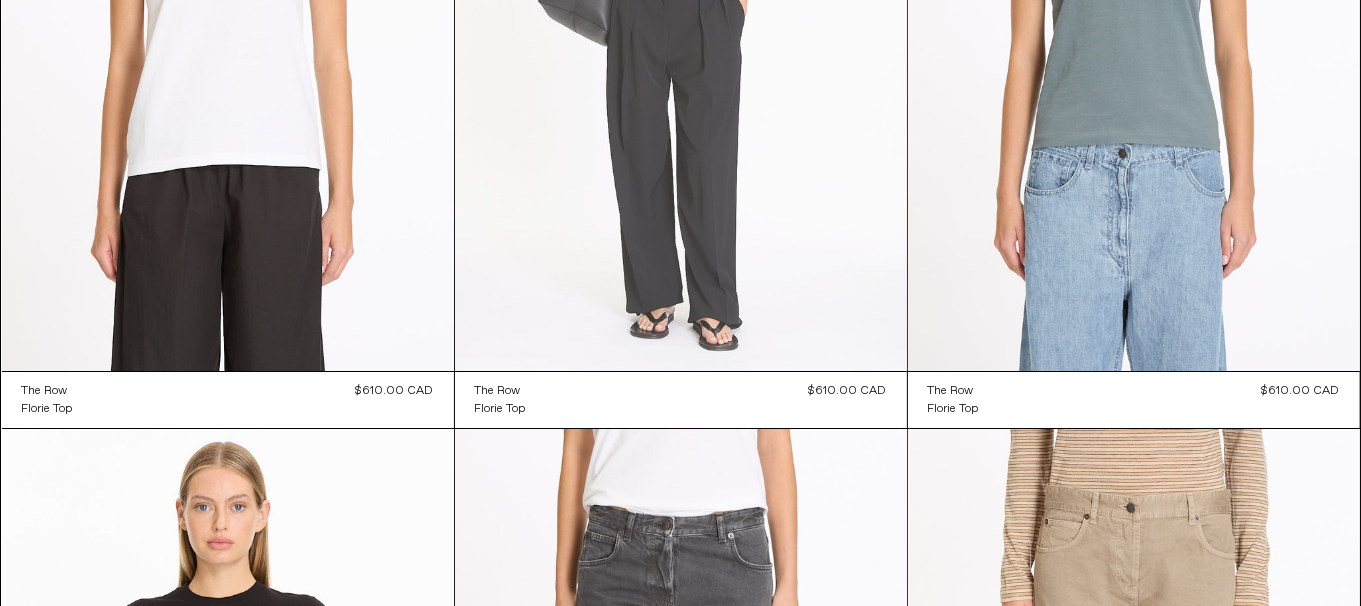 click at bounding box center (681, 32) 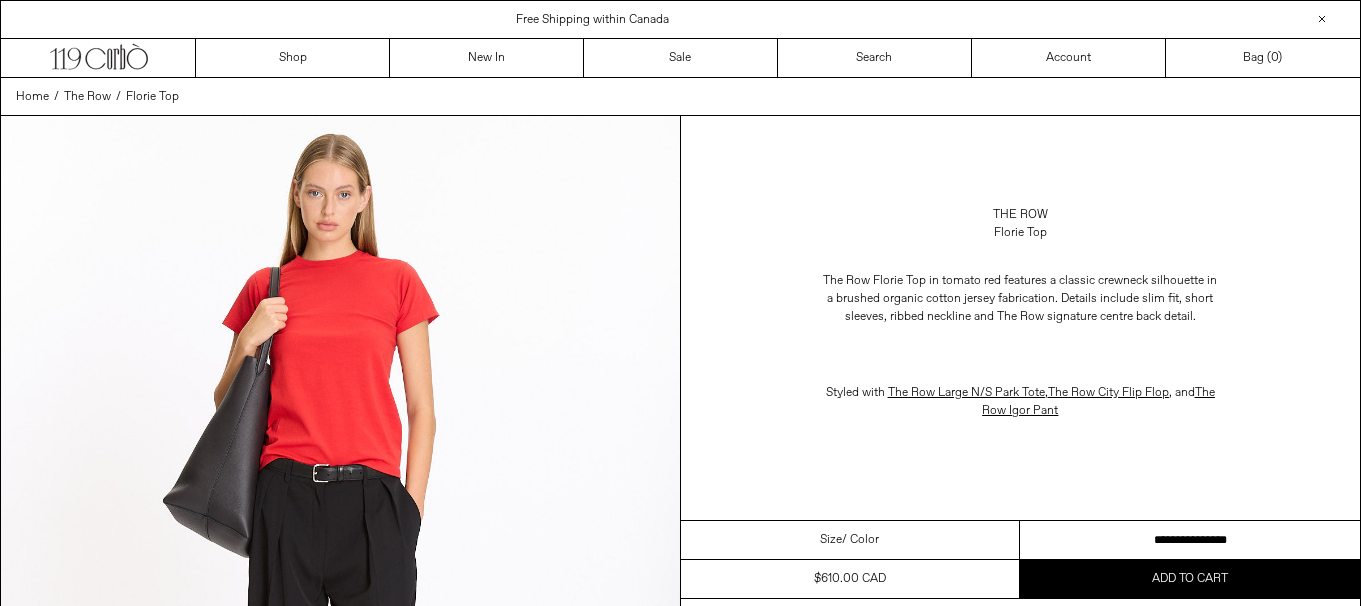 scroll, scrollTop: 0, scrollLeft: 0, axis: both 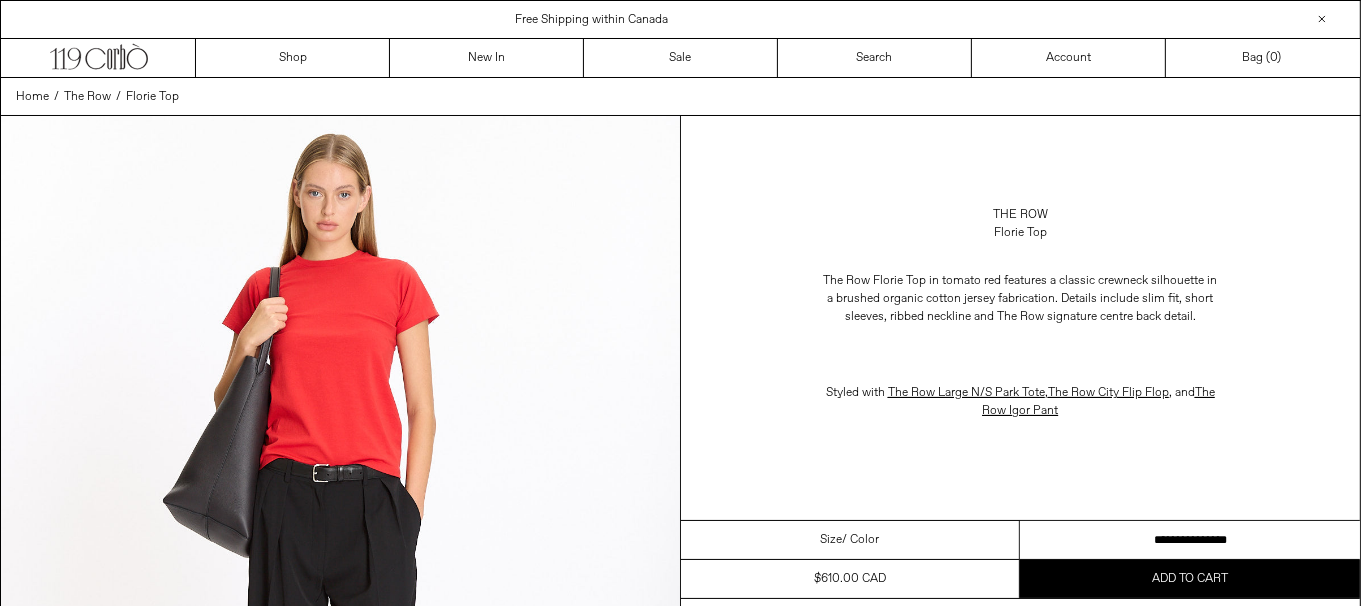 drag, startPoint x: 0, startPoint y: 0, endPoint x: 1207, endPoint y: 530, distance: 1318.237 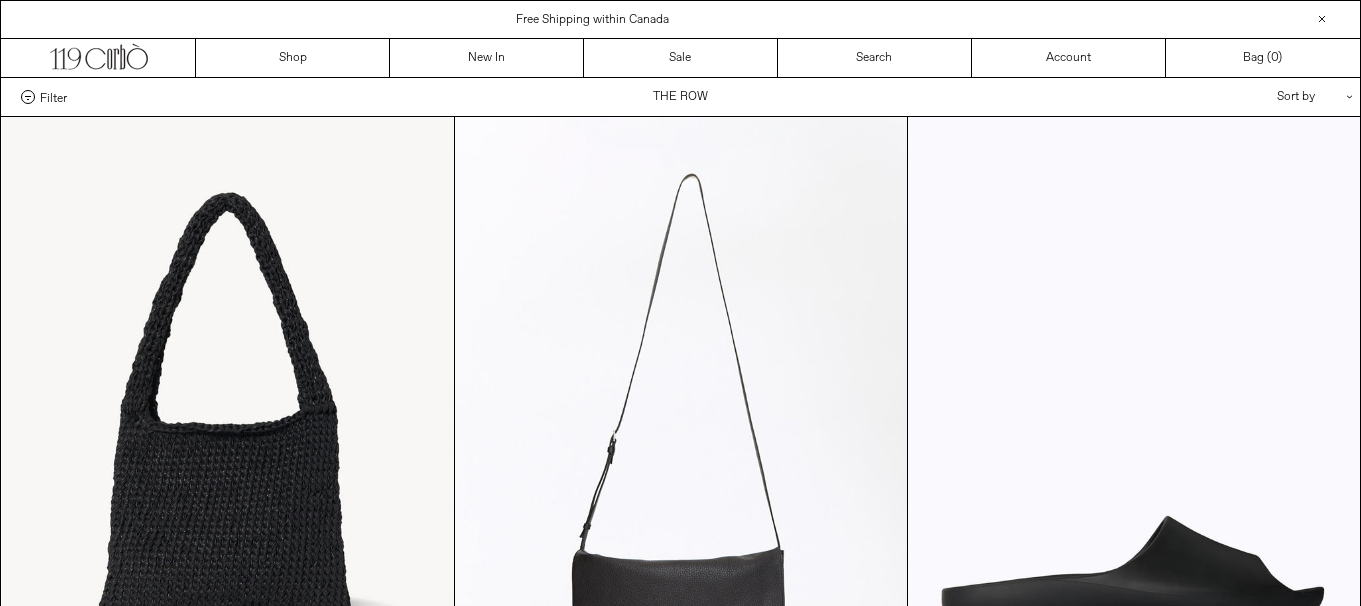 scroll, scrollTop: 0, scrollLeft: 0, axis: both 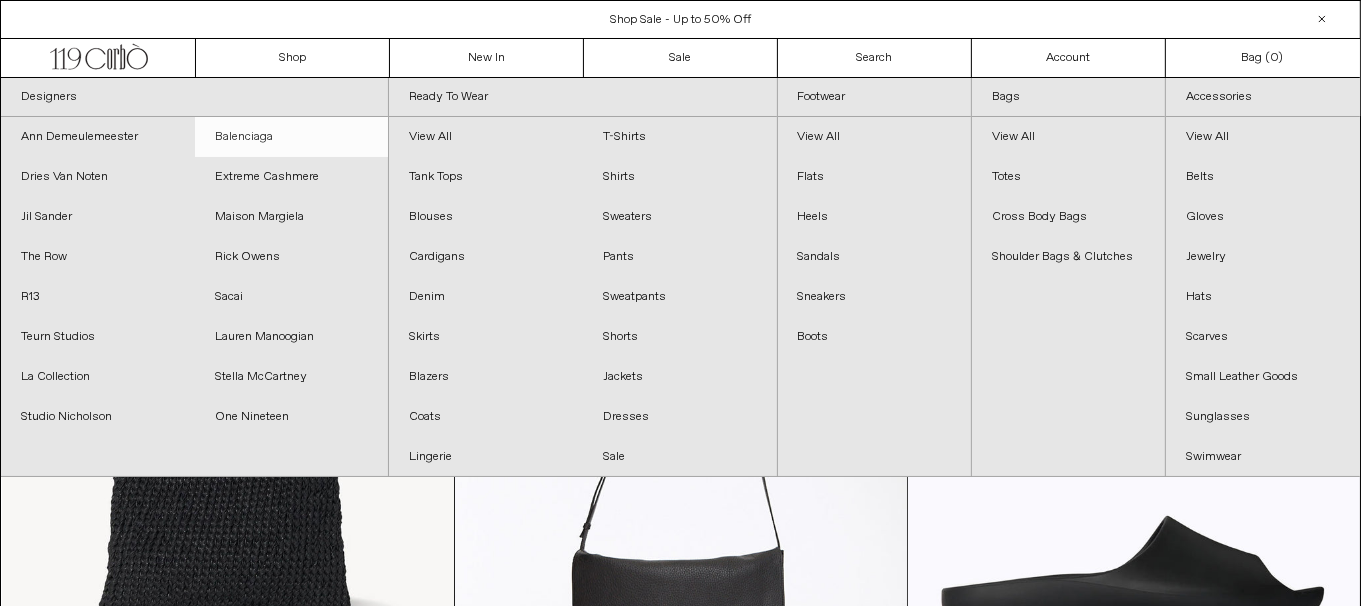 click on "Balenciaga" at bounding box center (292, 137) 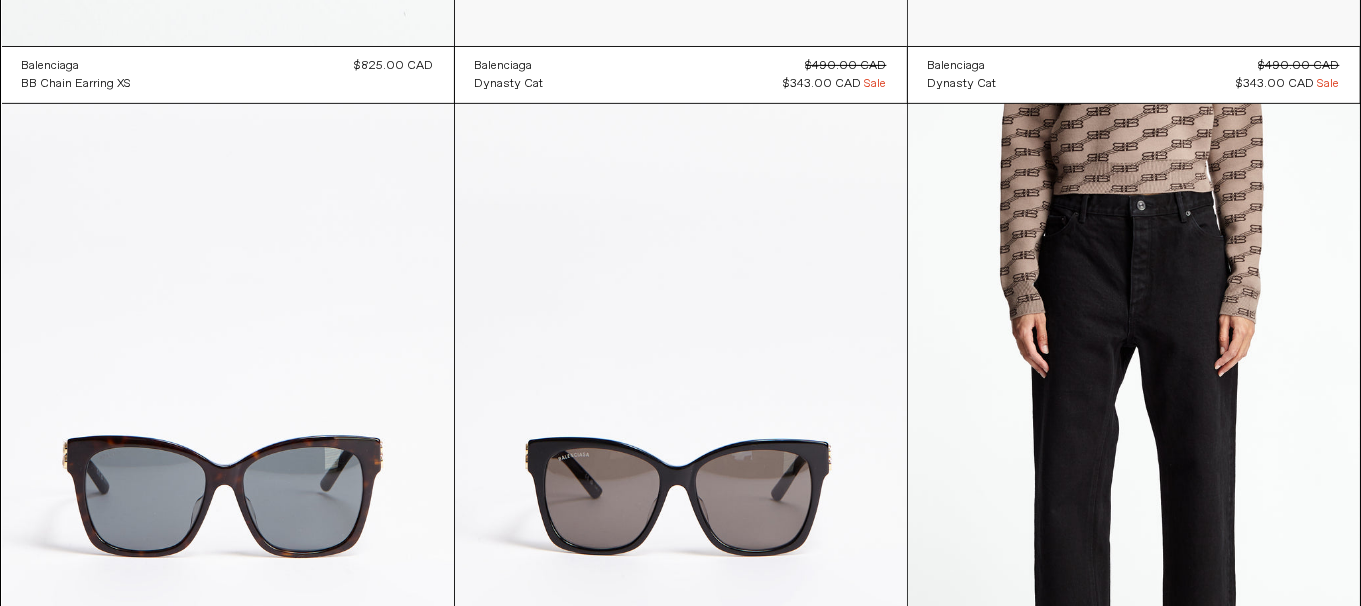 scroll, scrollTop: 15000, scrollLeft: 0, axis: vertical 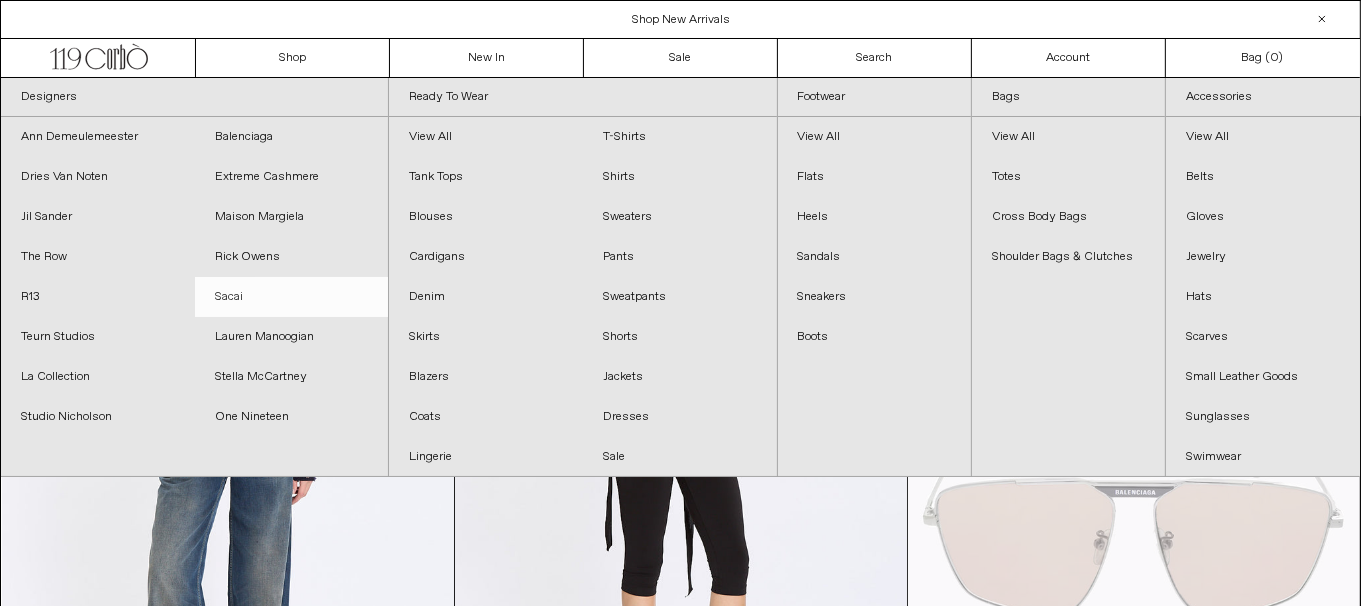 click on "Sacai" at bounding box center (292, 297) 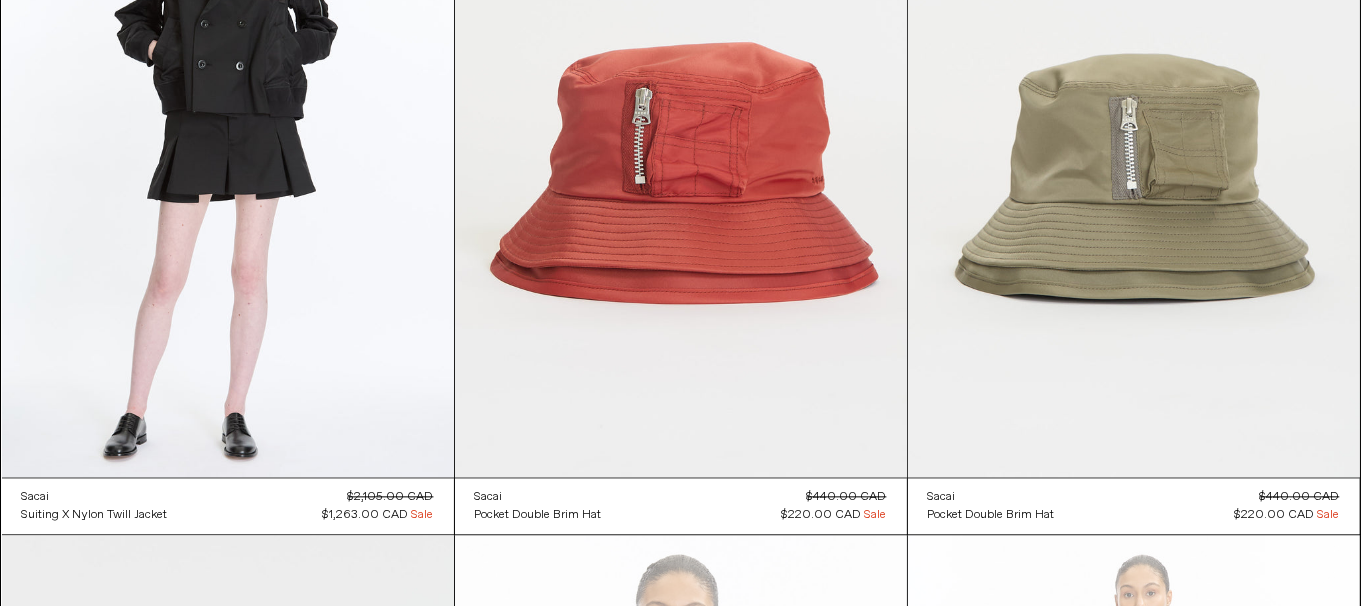 scroll, scrollTop: 3999, scrollLeft: 0, axis: vertical 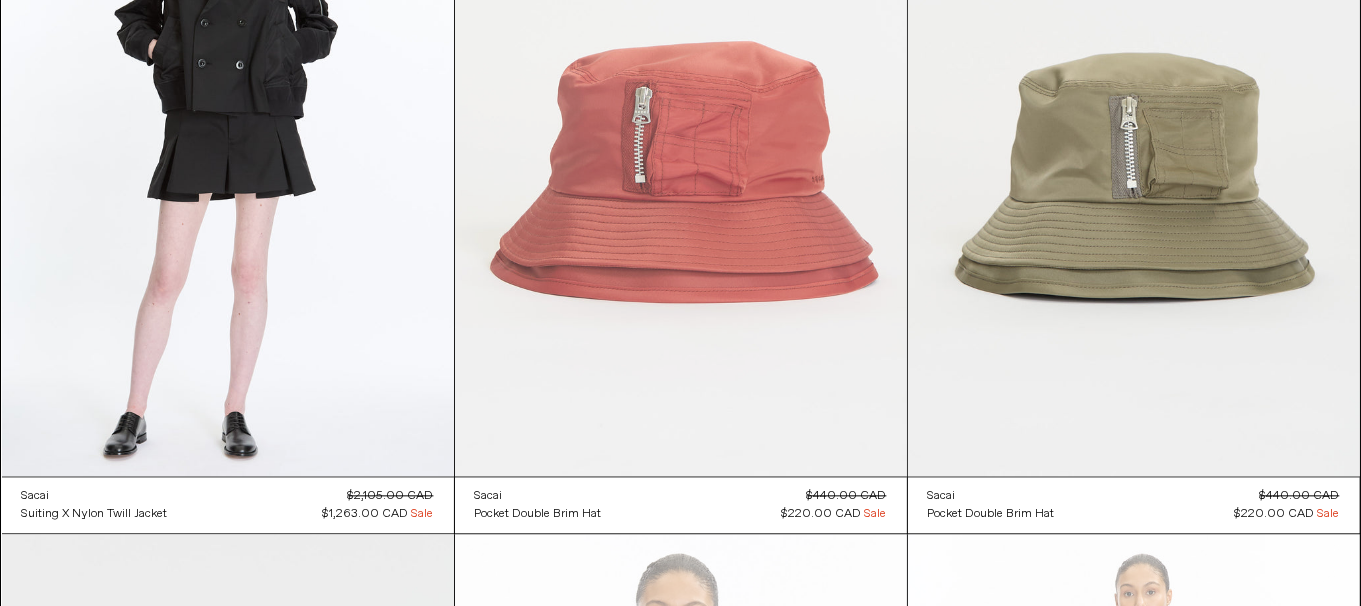 click at bounding box center [681, 137] 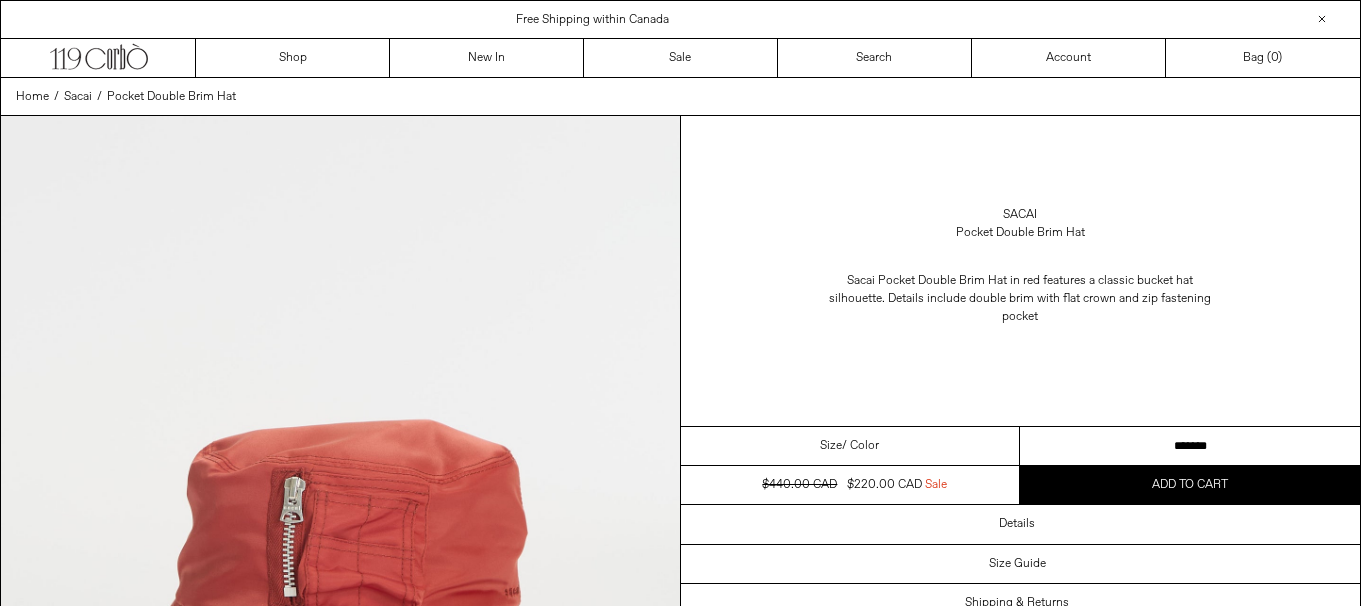 scroll, scrollTop: 0, scrollLeft: 0, axis: both 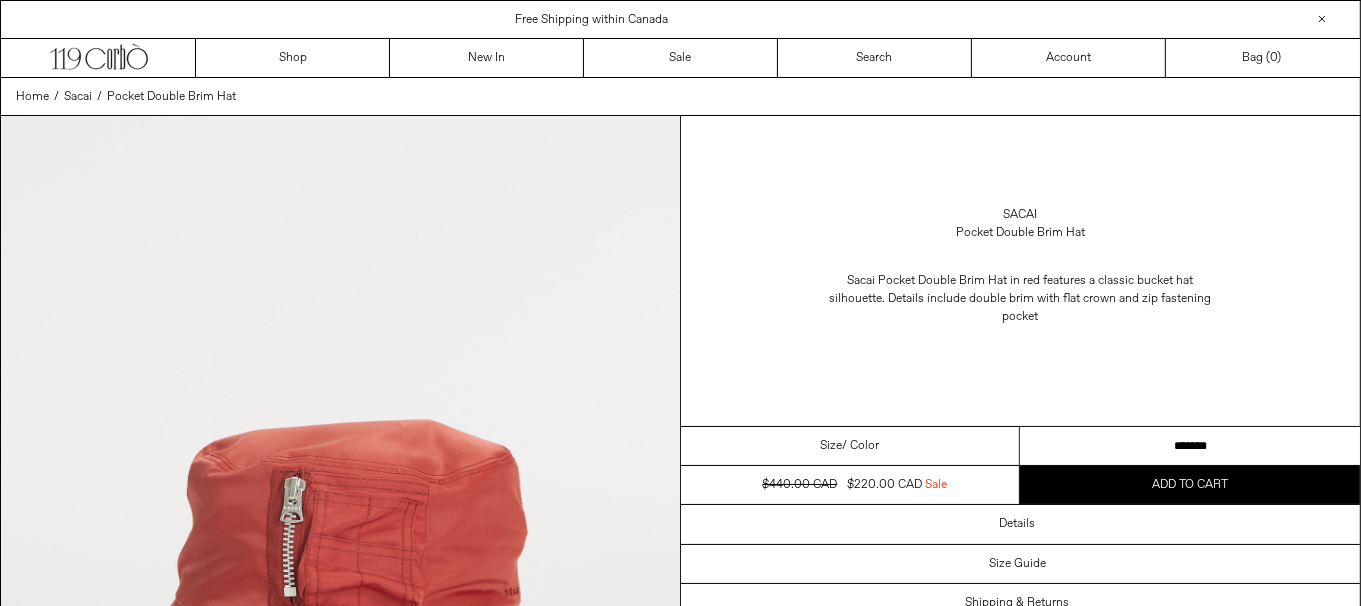 click on "*******
*******" at bounding box center [1190, 446] 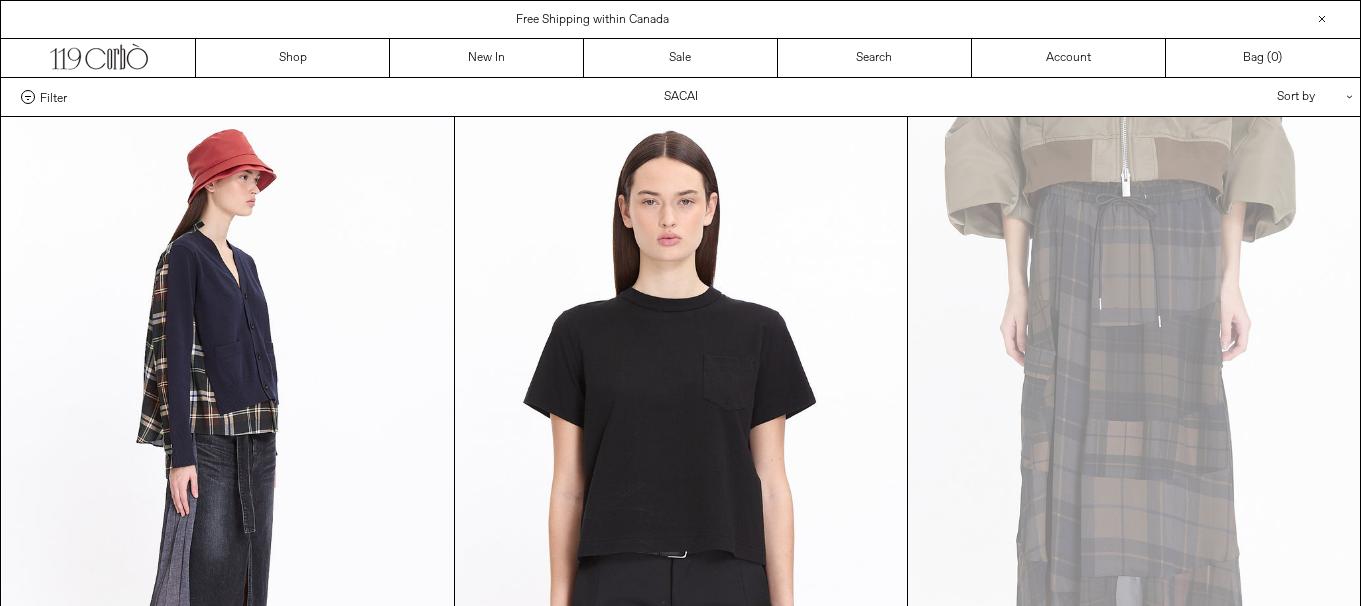 scroll, scrollTop: 3999, scrollLeft: 0, axis: vertical 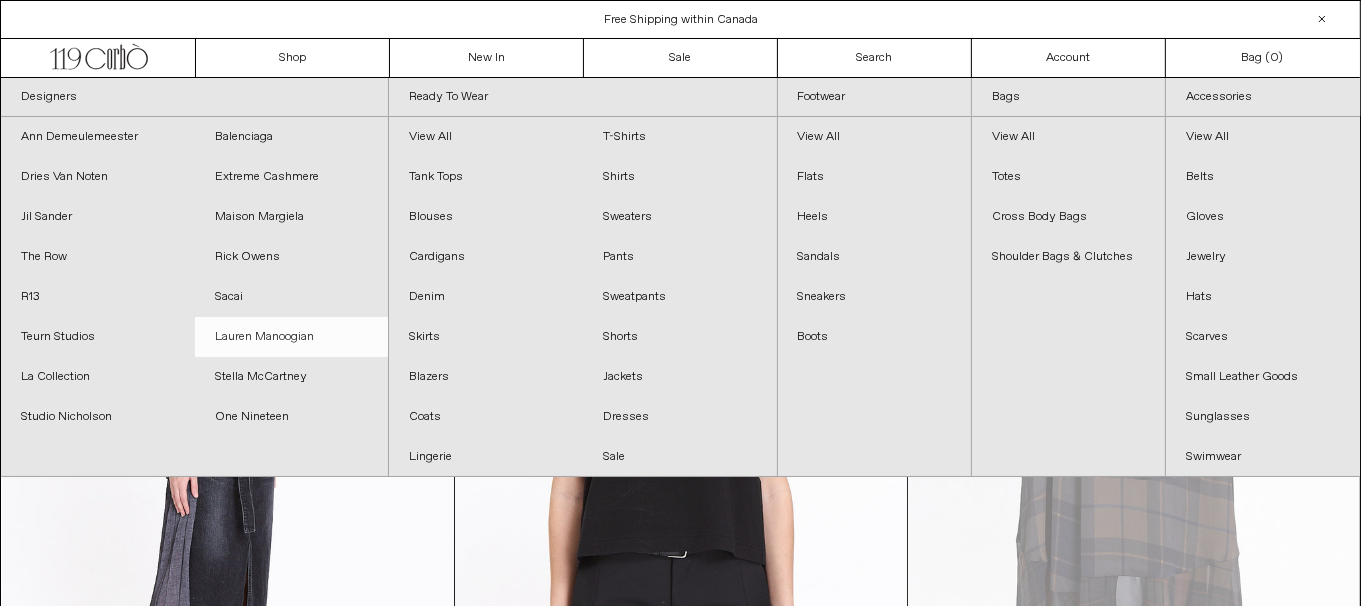 click on "Lauren Manoogian" at bounding box center [292, 337] 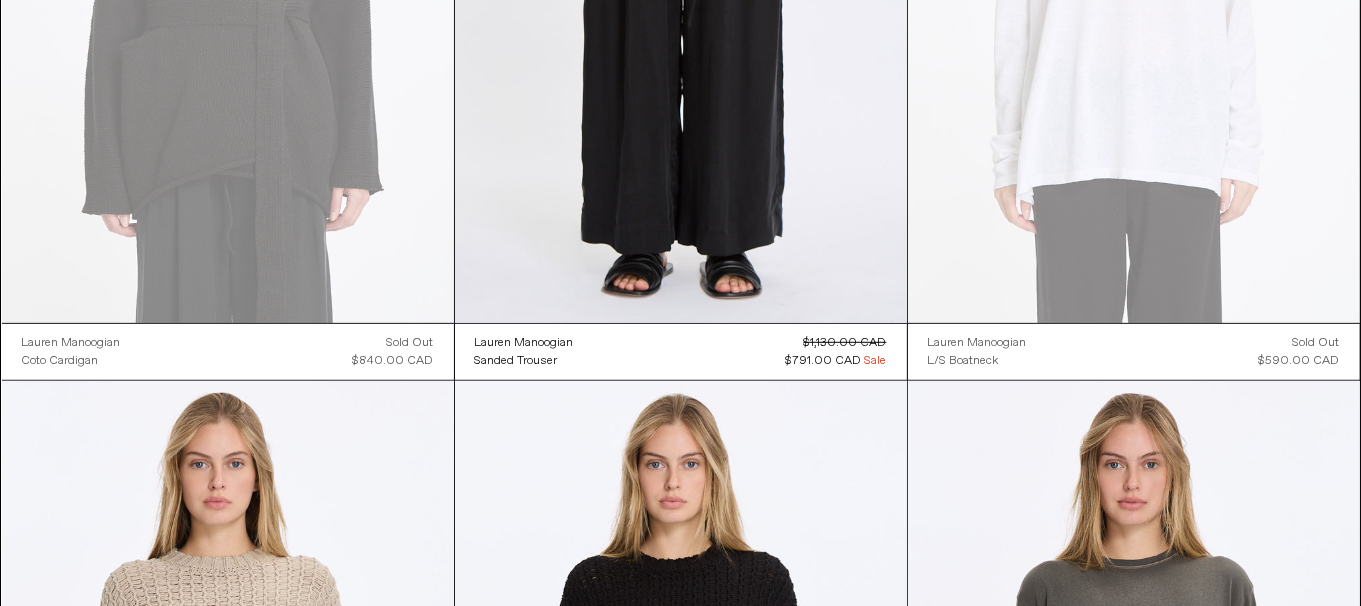 scroll, scrollTop: 1599, scrollLeft: 0, axis: vertical 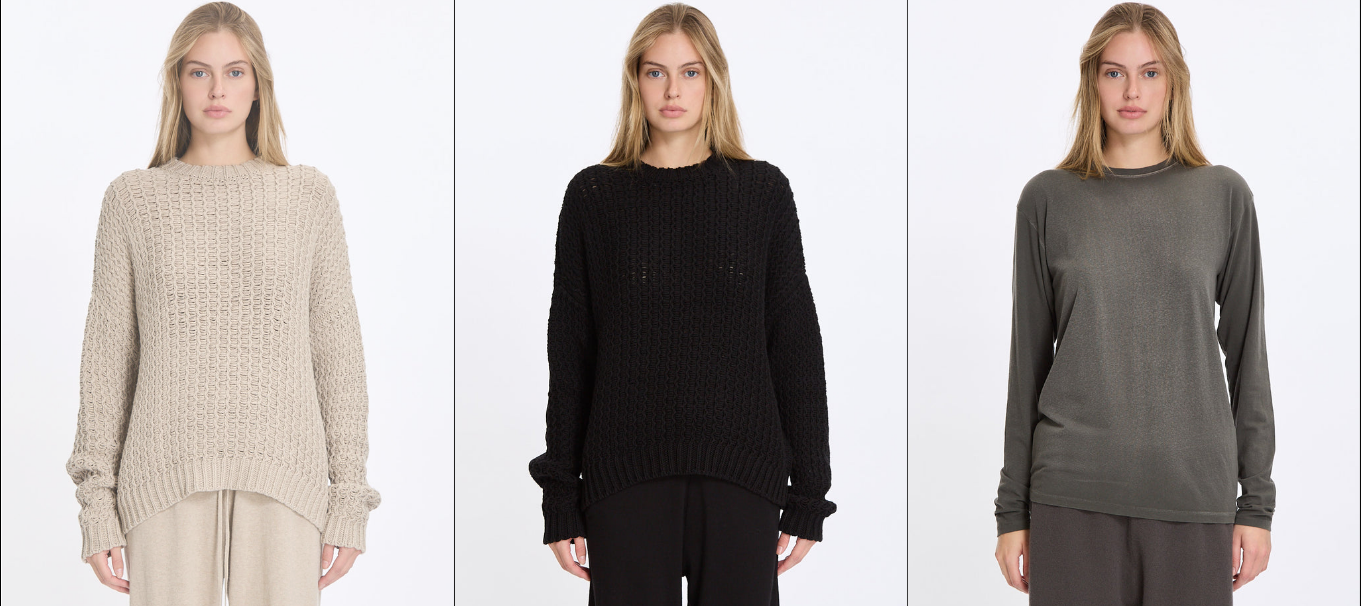 click at bounding box center (228, 329) 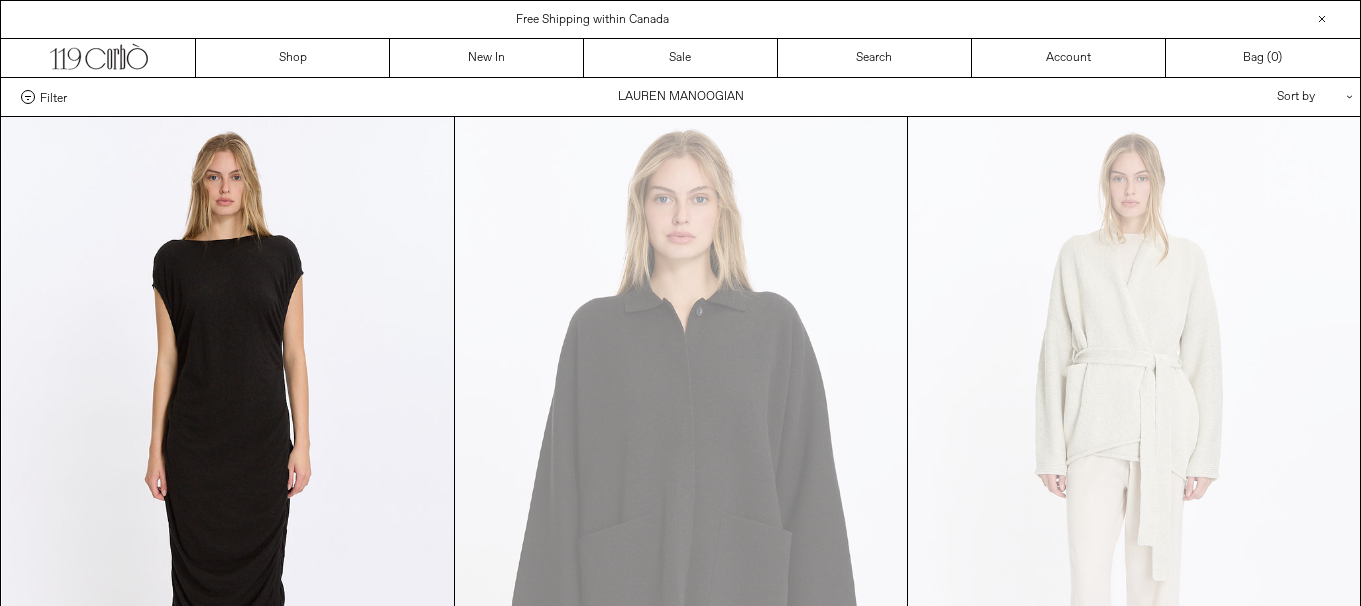 scroll, scrollTop: 1599, scrollLeft: 0, axis: vertical 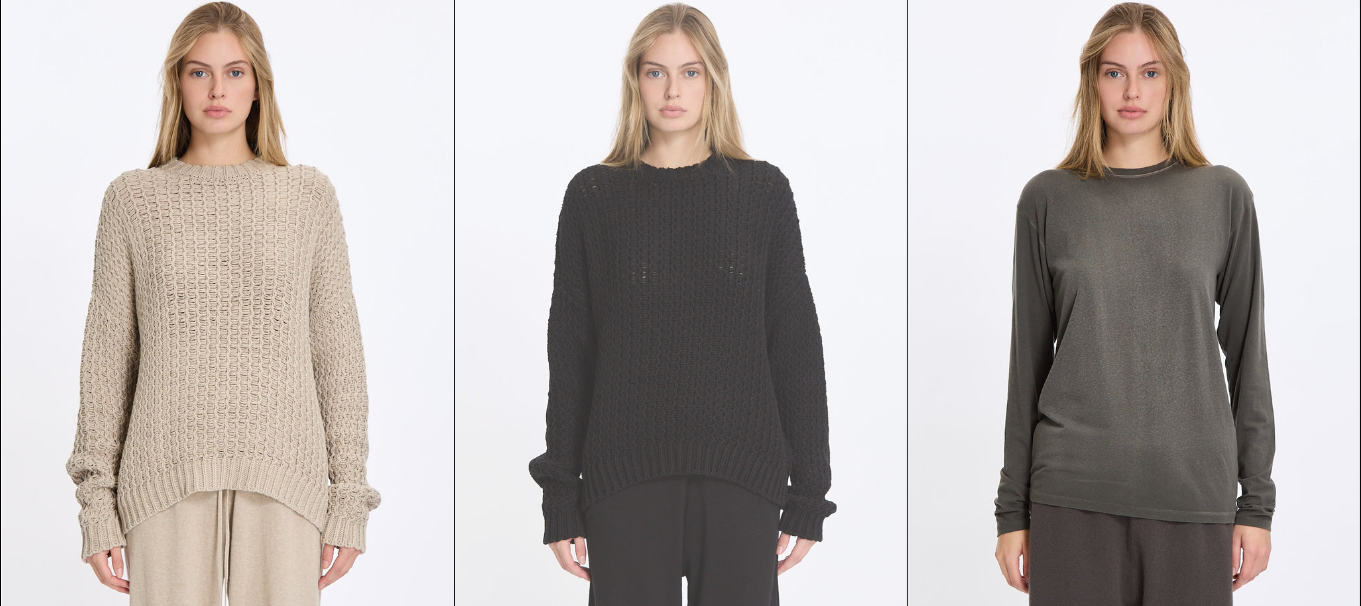 click at bounding box center [681, 329] 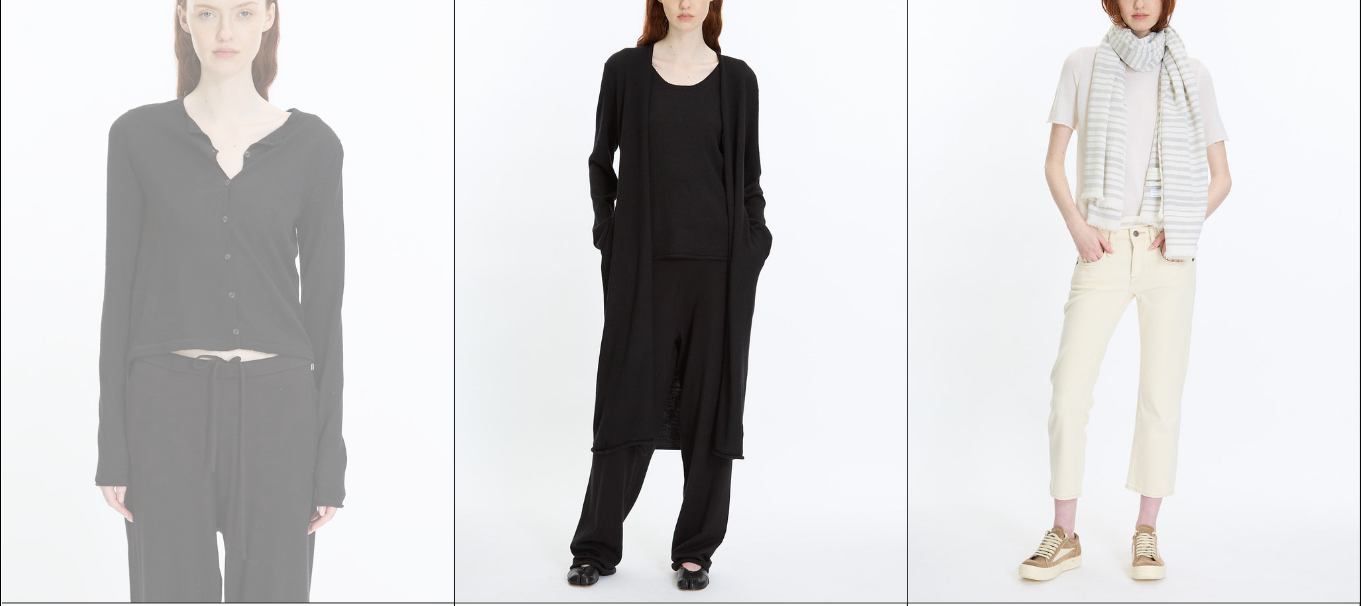 scroll, scrollTop: 10631, scrollLeft: 0, axis: vertical 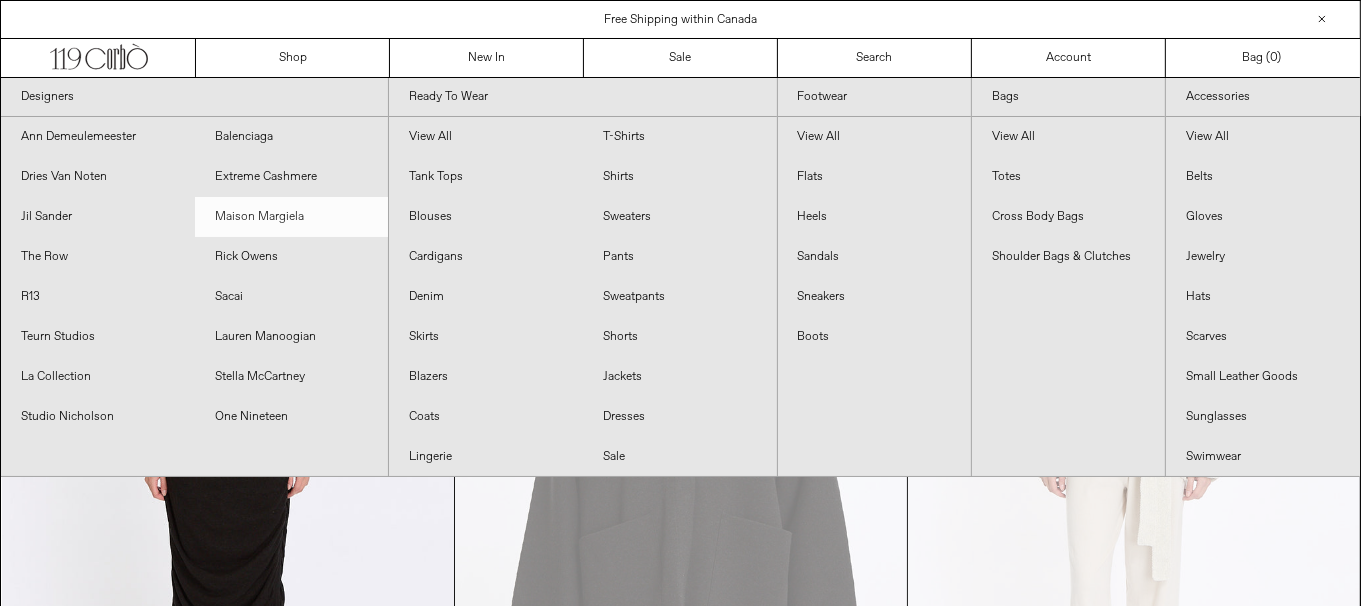 click on "Maison Margiela" at bounding box center (292, 217) 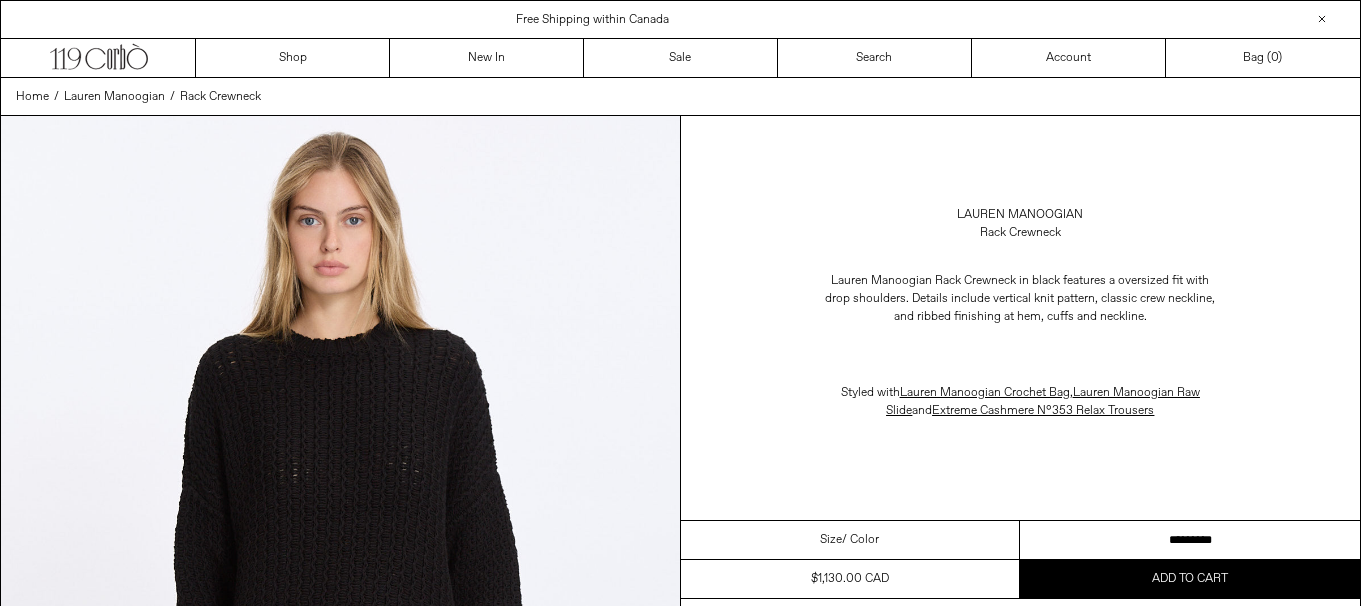 scroll, scrollTop: 0, scrollLeft: 0, axis: both 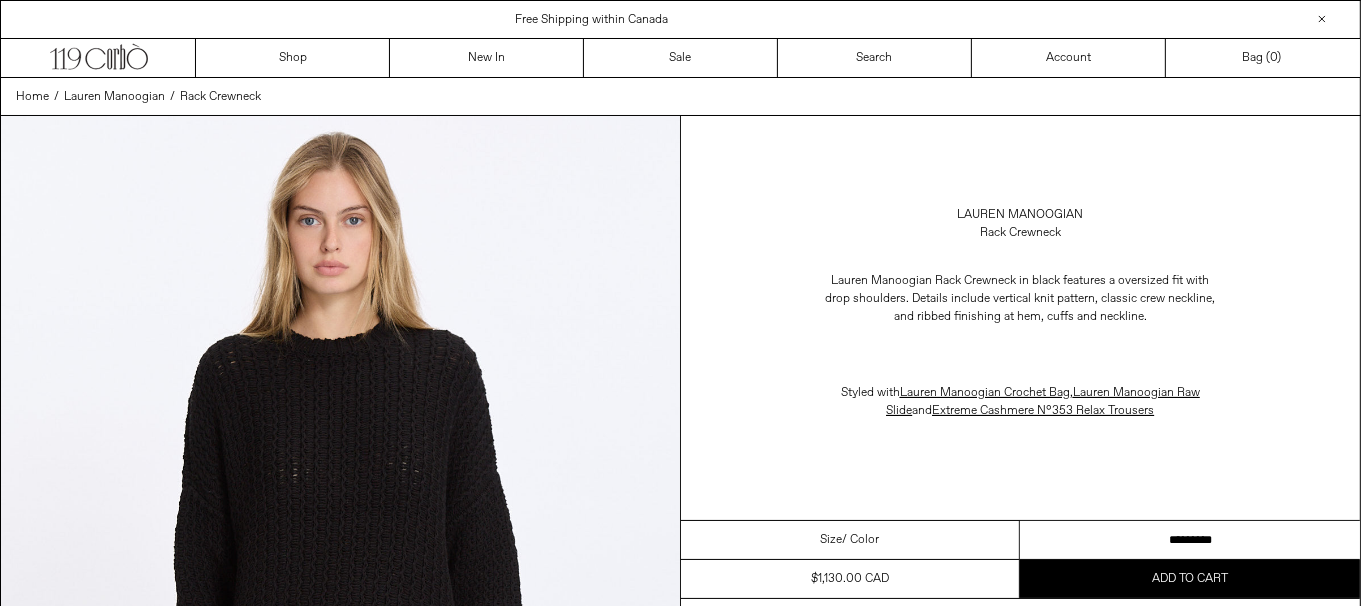 click on "*********
*********" at bounding box center [1190, 540] 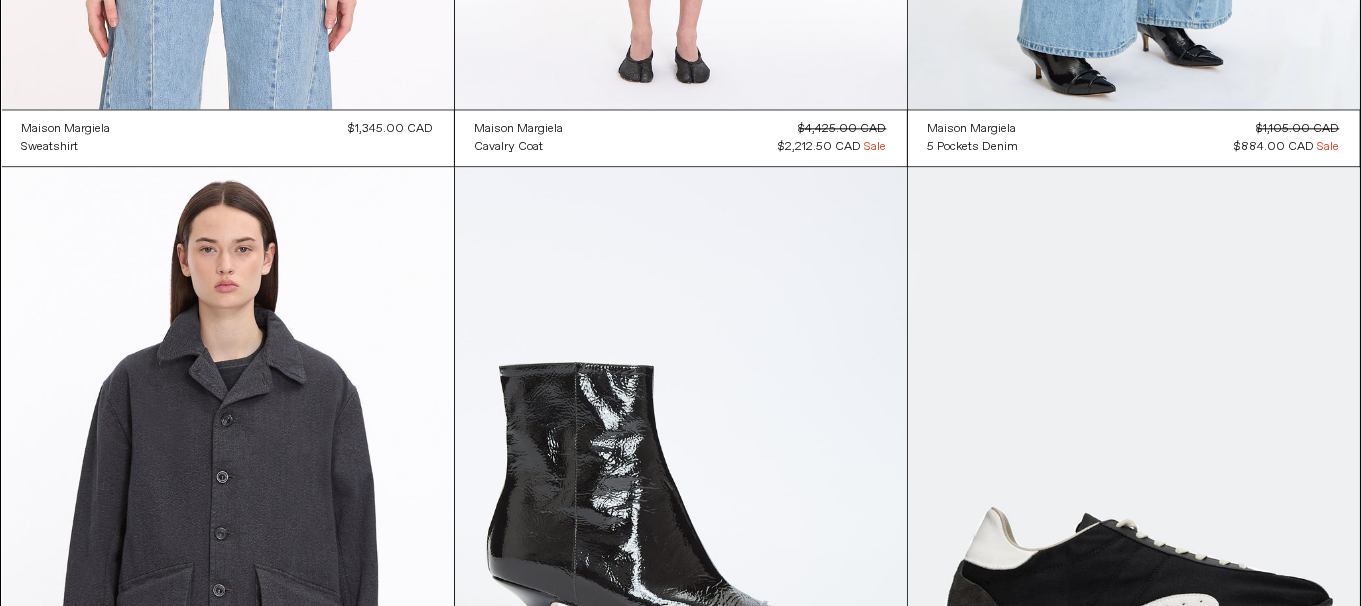 scroll, scrollTop: 4200, scrollLeft: 0, axis: vertical 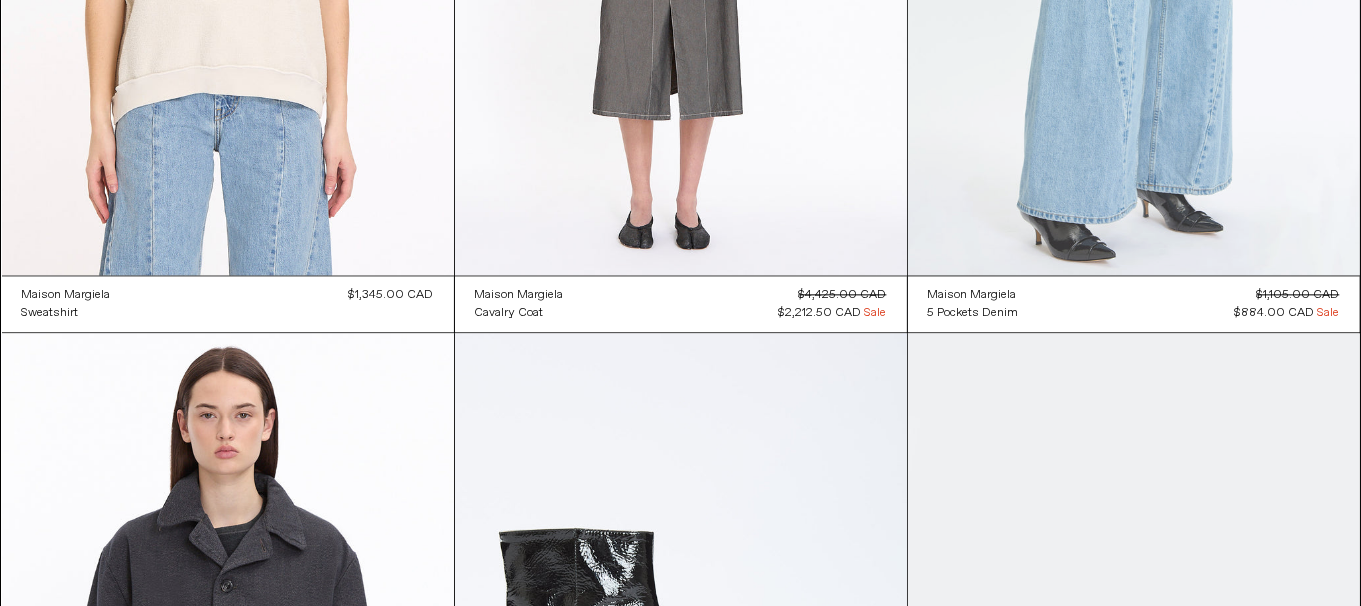 drag, startPoint x: 1122, startPoint y: 164, endPoint x: 1152, endPoint y: 172, distance: 31.04835 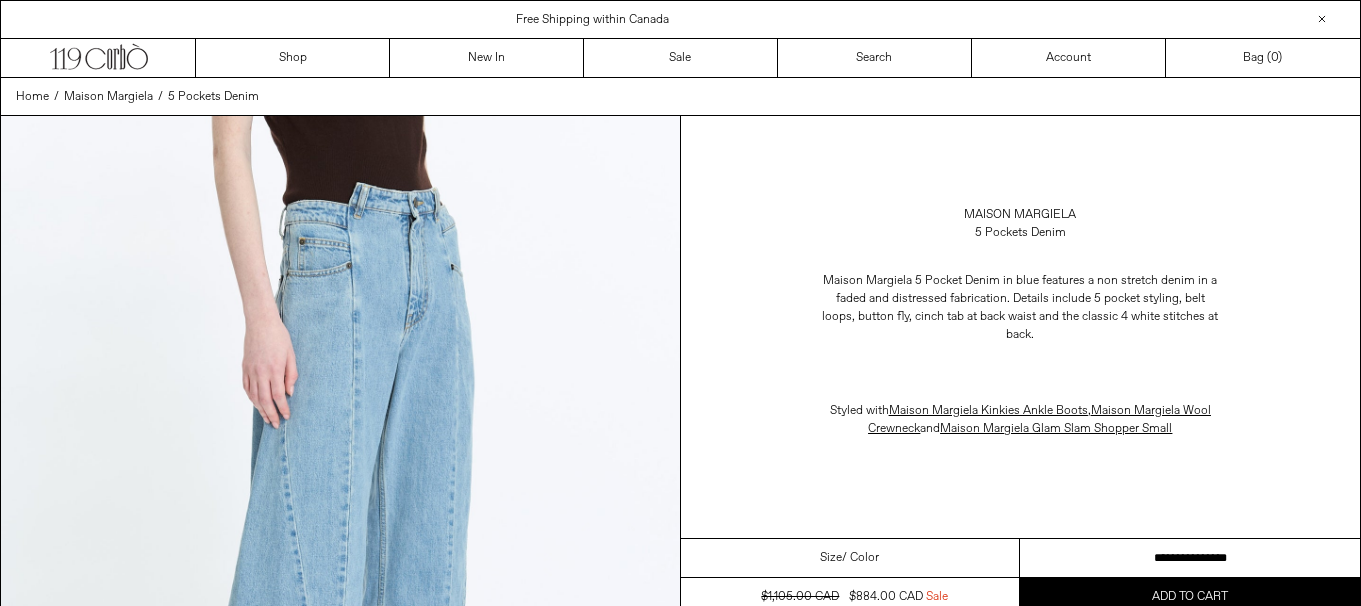 scroll, scrollTop: 0, scrollLeft: 0, axis: both 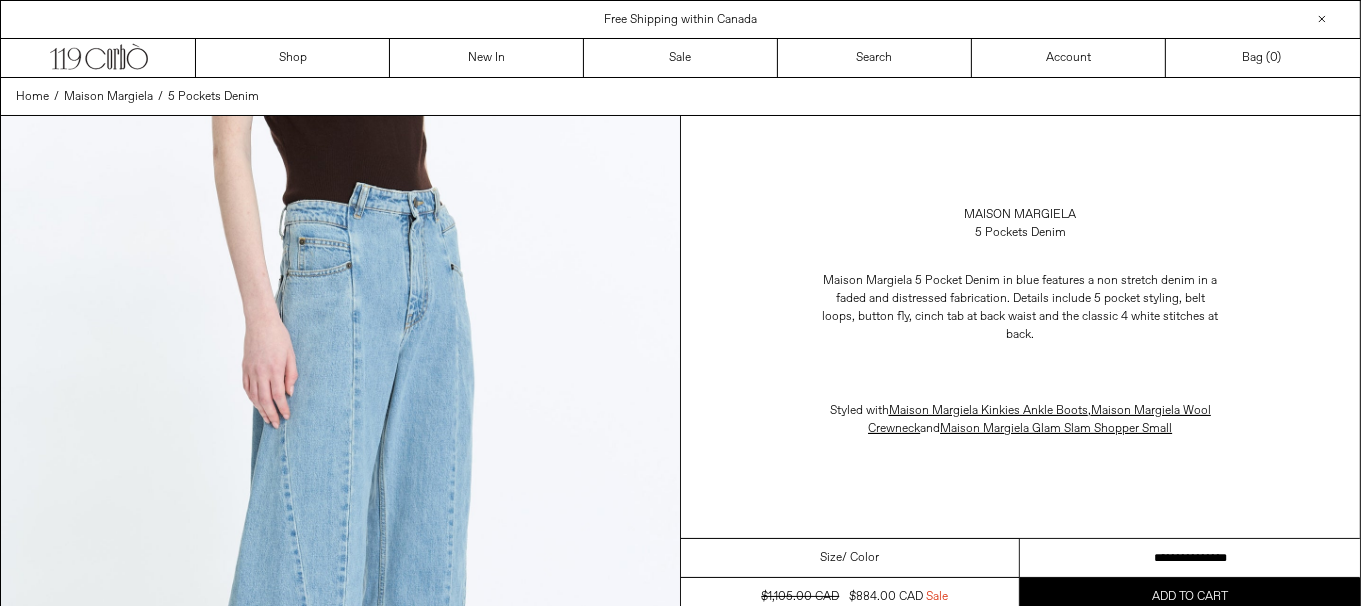 click on "**********" at bounding box center (1190, 558) 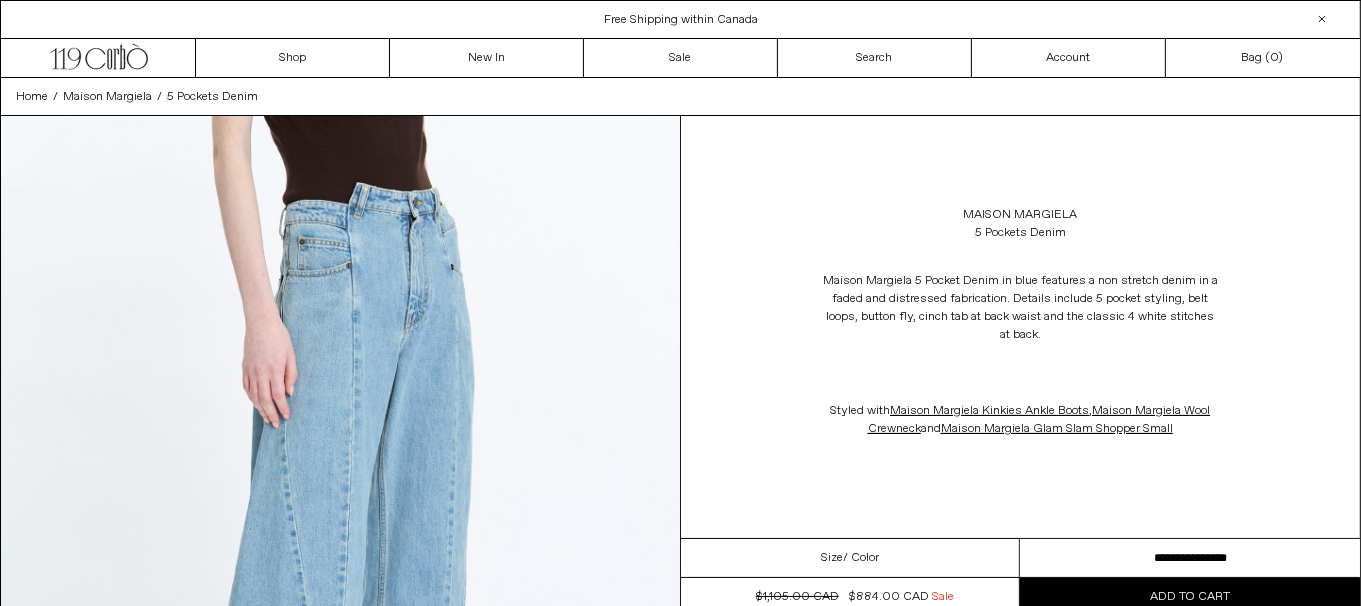 scroll, scrollTop: 0, scrollLeft: 0, axis: both 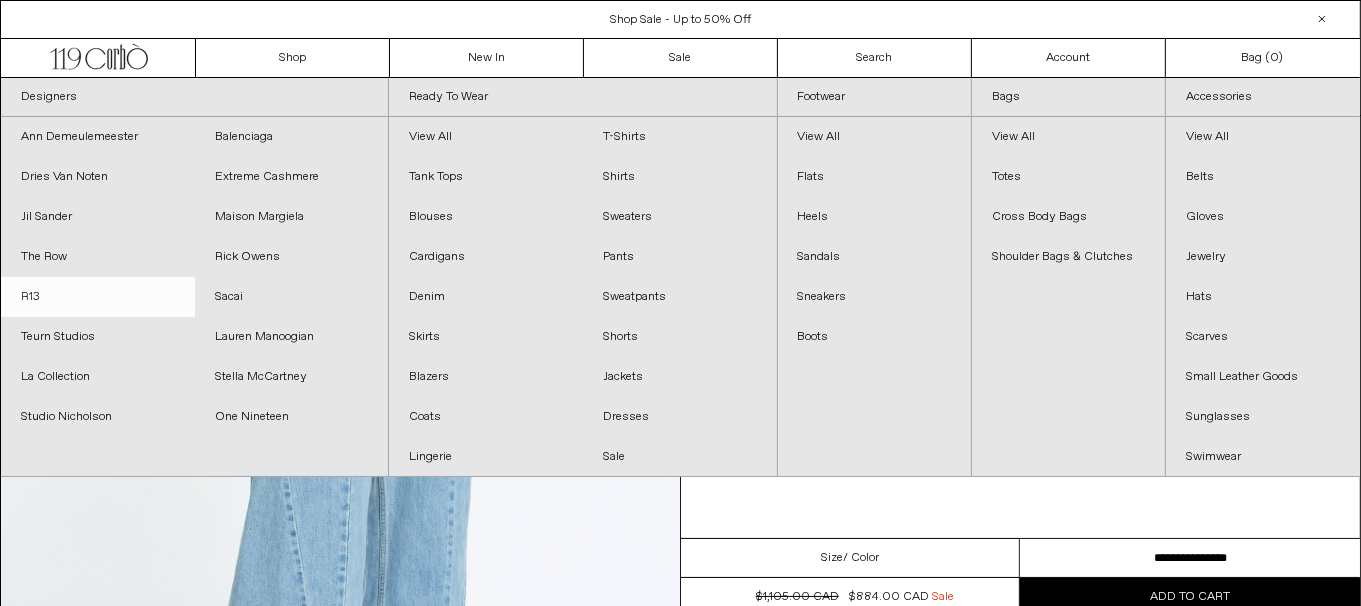 click on "R13" at bounding box center [98, 297] 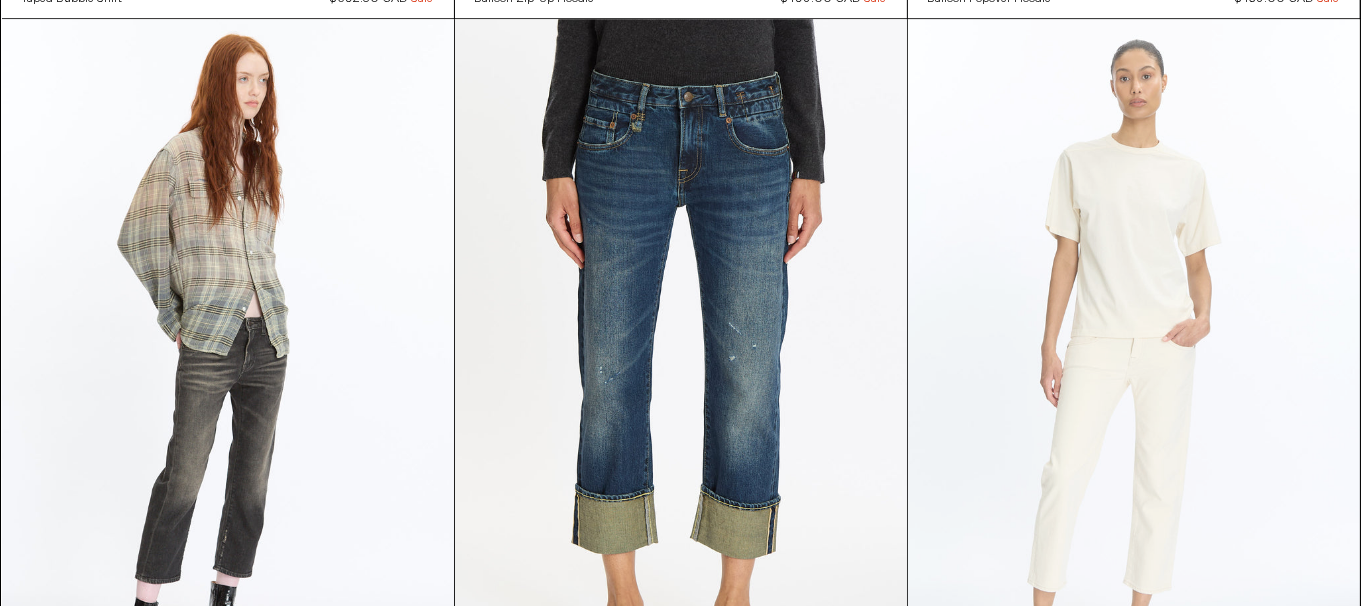 scroll, scrollTop: 5400, scrollLeft: 0, axis: vertical 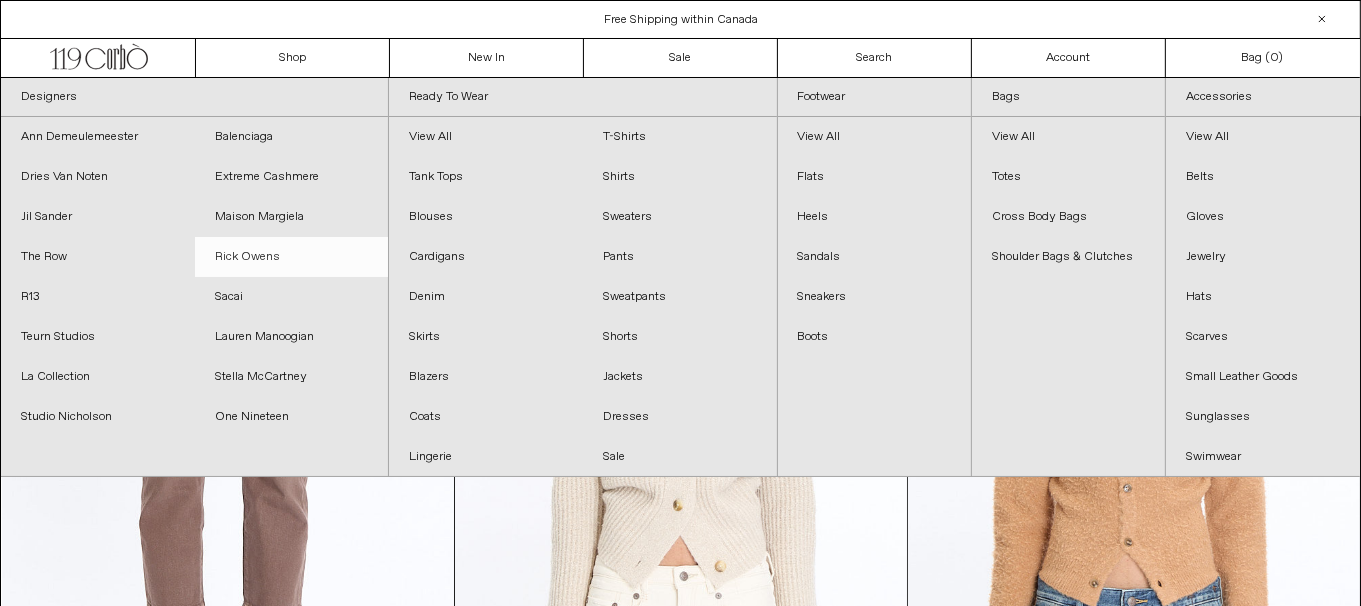 click on "Rick Owens" at bounding box center (292, 257) 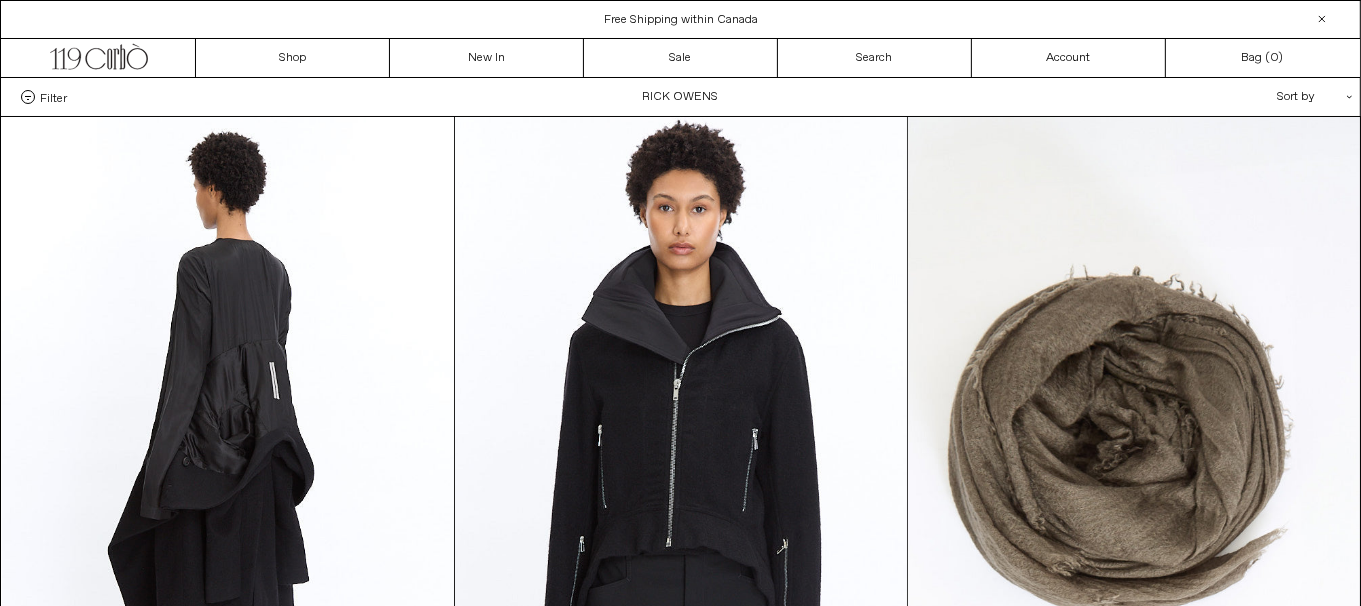 scroll, scrollTop: 0, scrollLeft: 0, axis: both 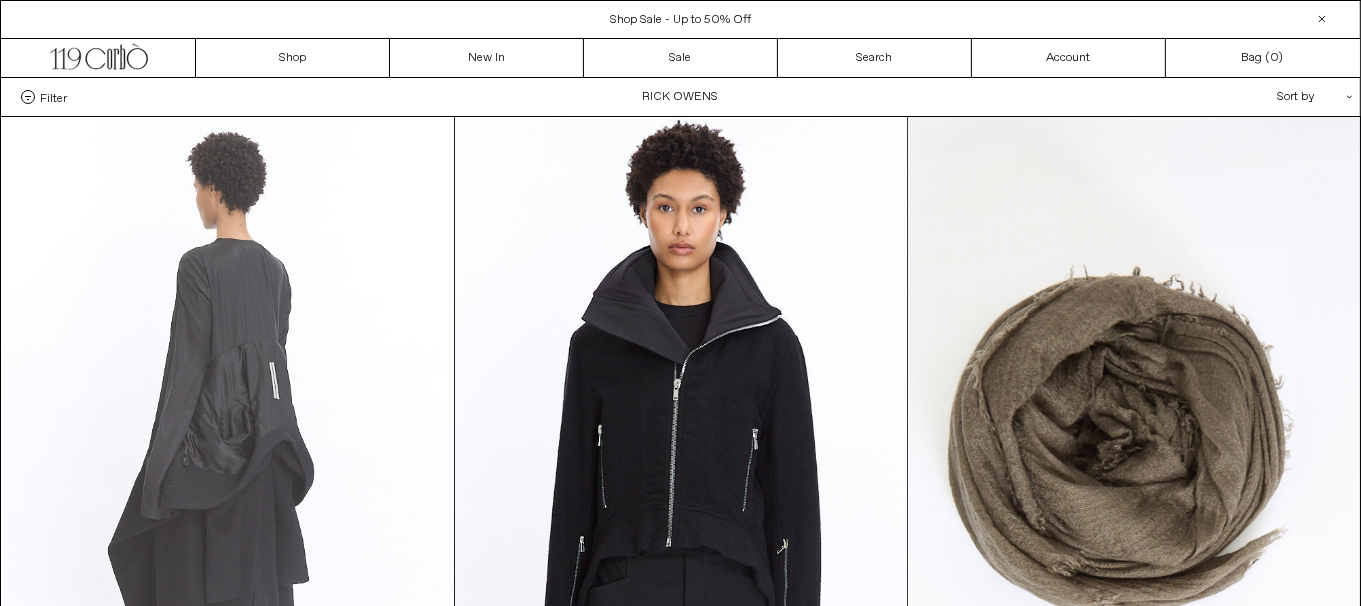 click at bounding box center [228, 456] 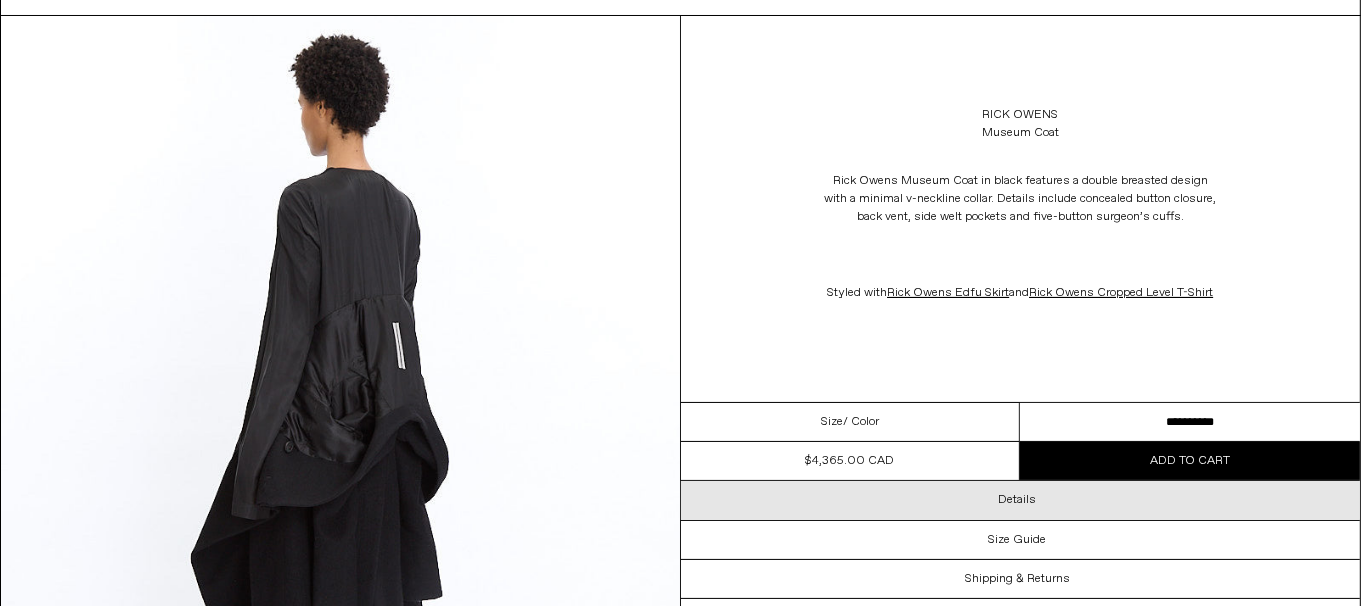scroll, scrollTop: 0, scrollLeft: 0, axis: both 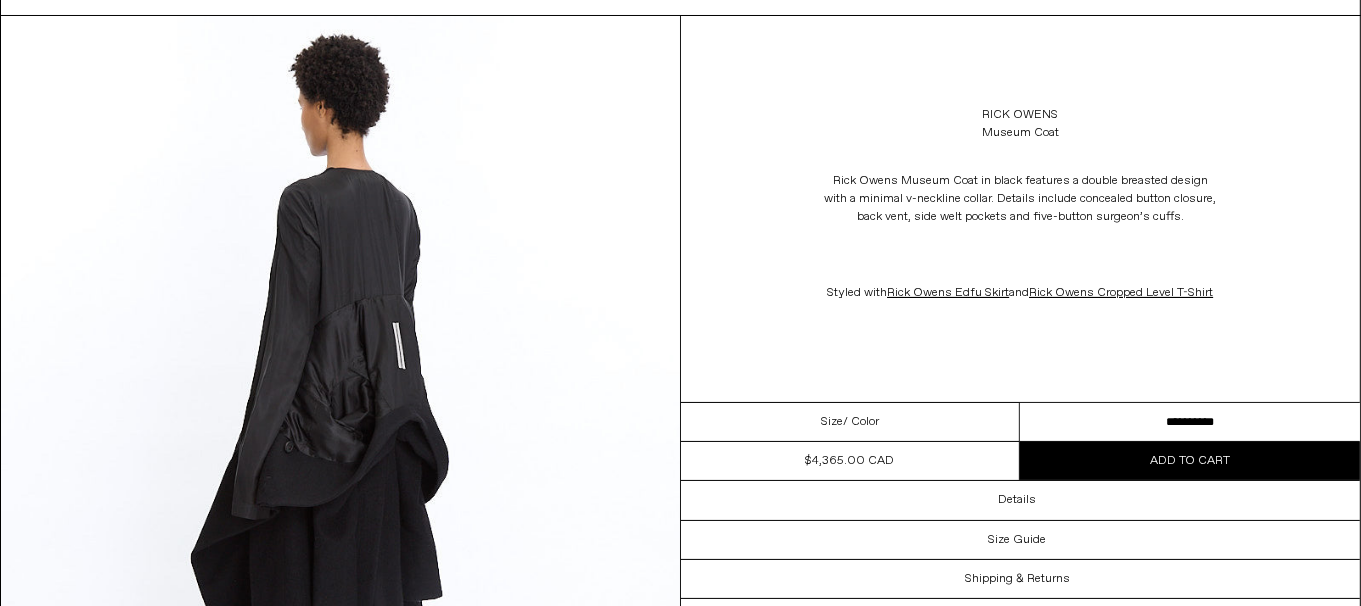 click on "**********" at bounding box center (1190, 422) 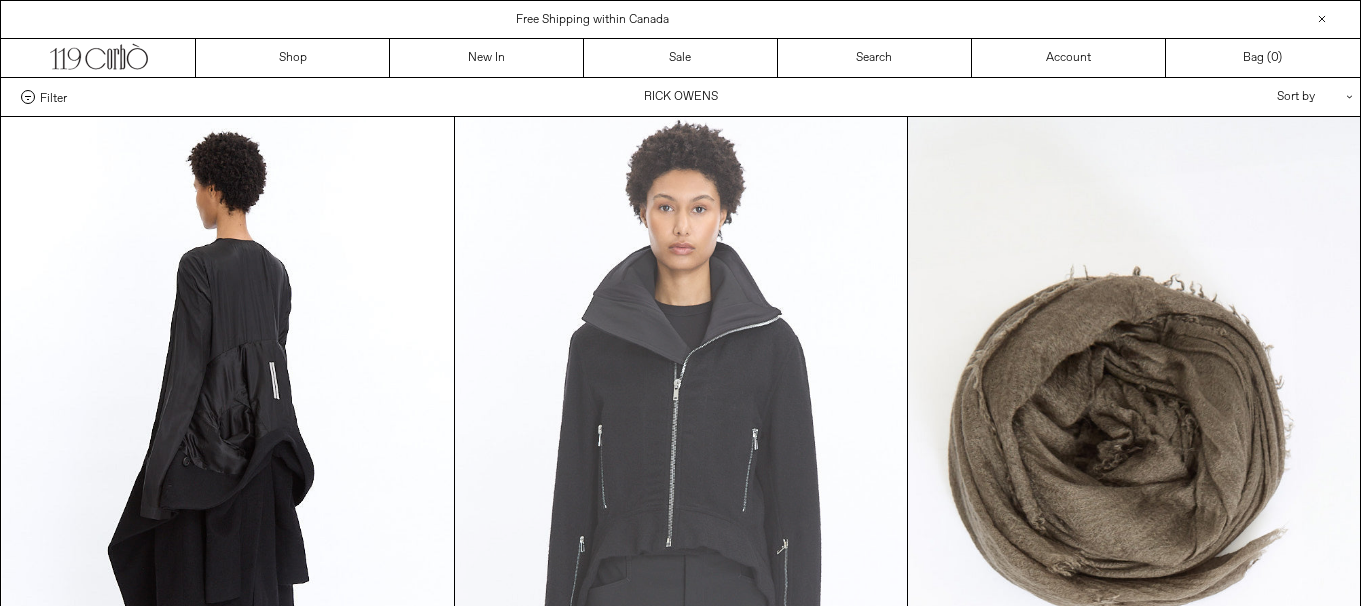 scroll, scrollTop: 0, scrollLeft: 0, axis: both 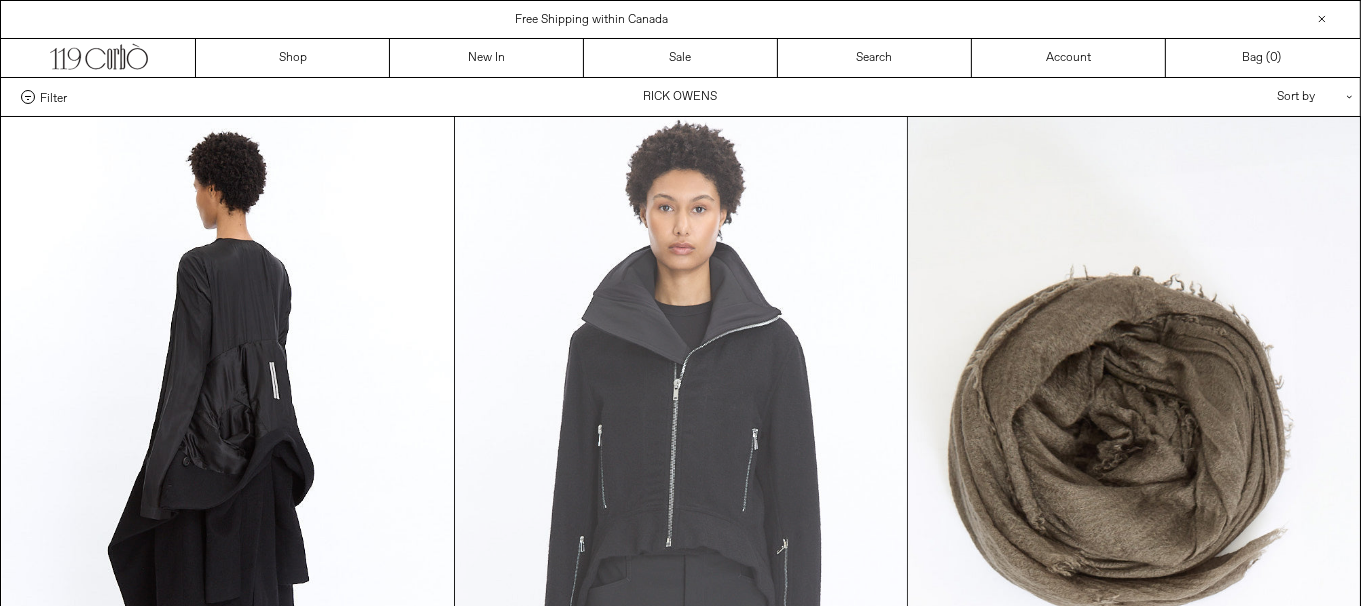 click at bounding box center (681, 456) 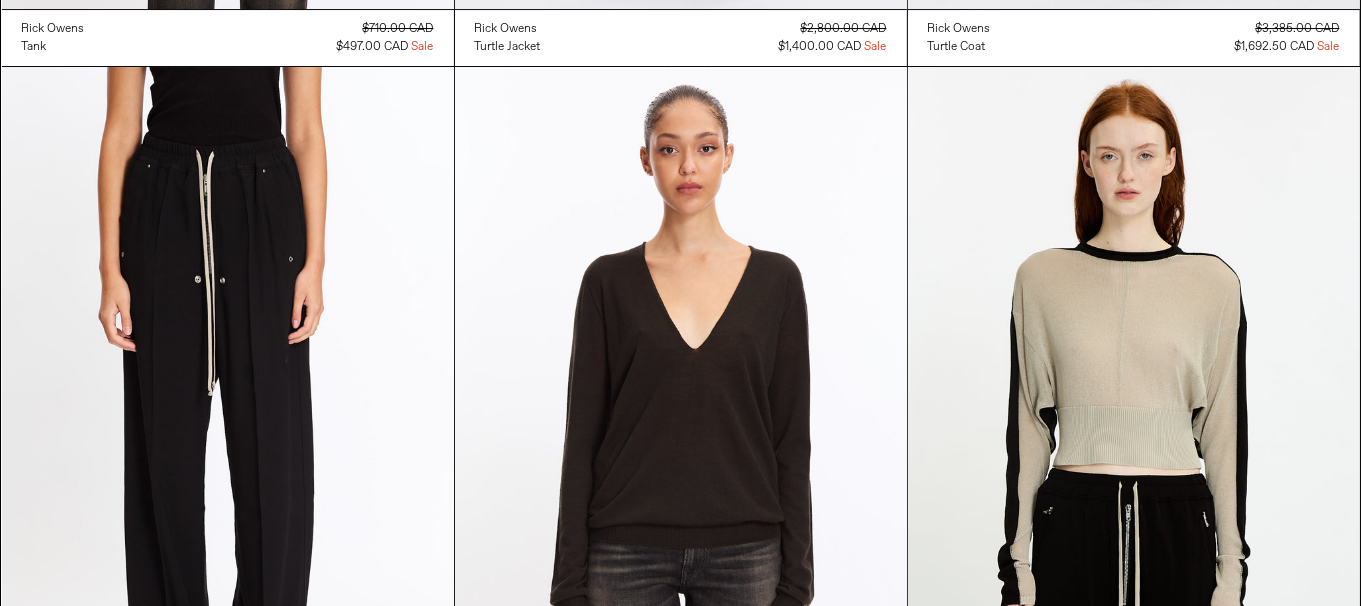 scroll, scrollTop: 6915, scrollLeft: 0, axis: vertical 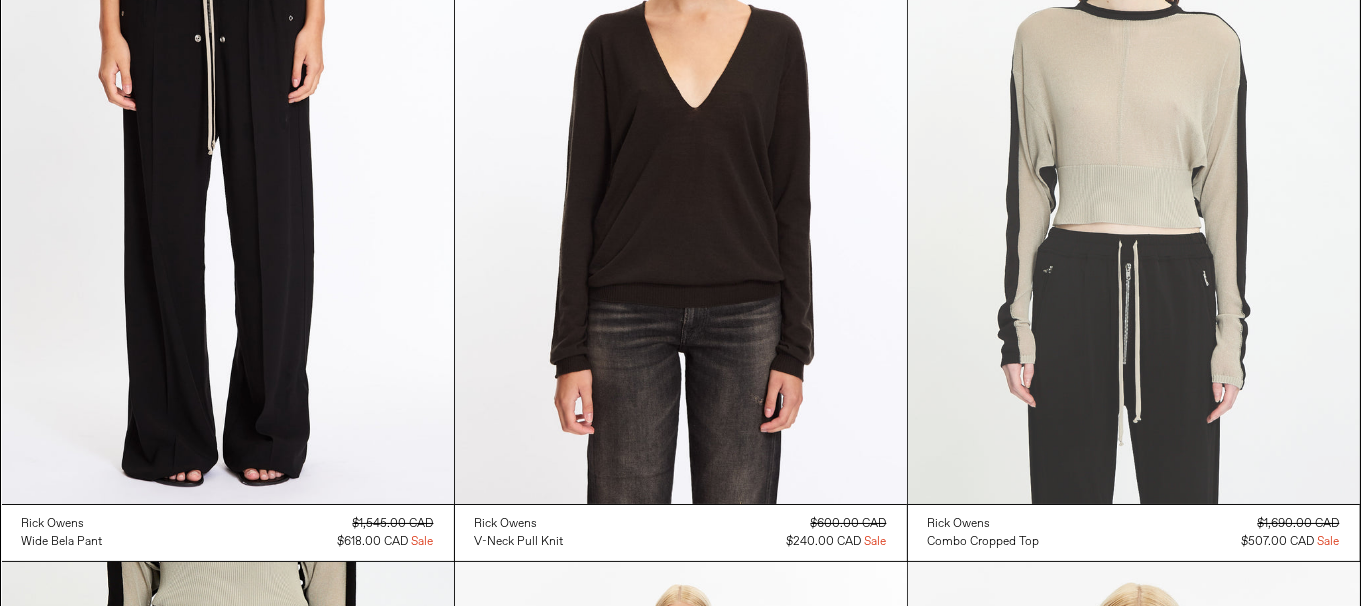 click at bounding box center (1134, 165) 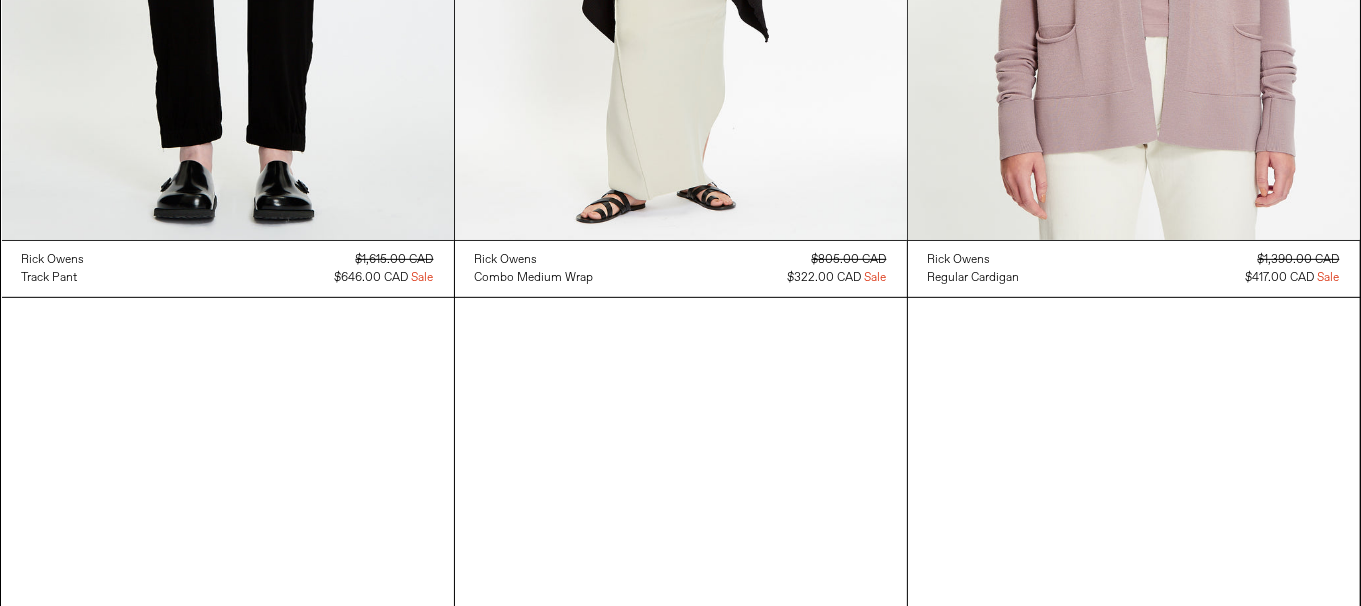 scroll, scrollTop: 8115, scrollLeft: 0, axis: vertical 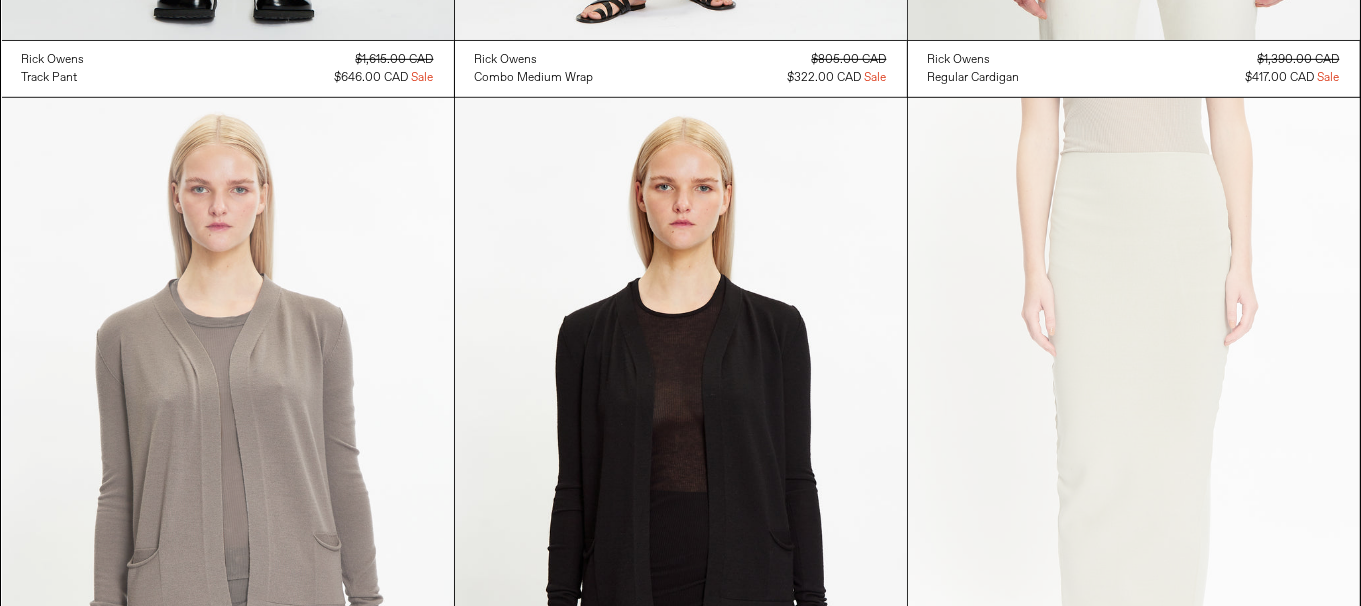 click at bounding box center [228, 437] 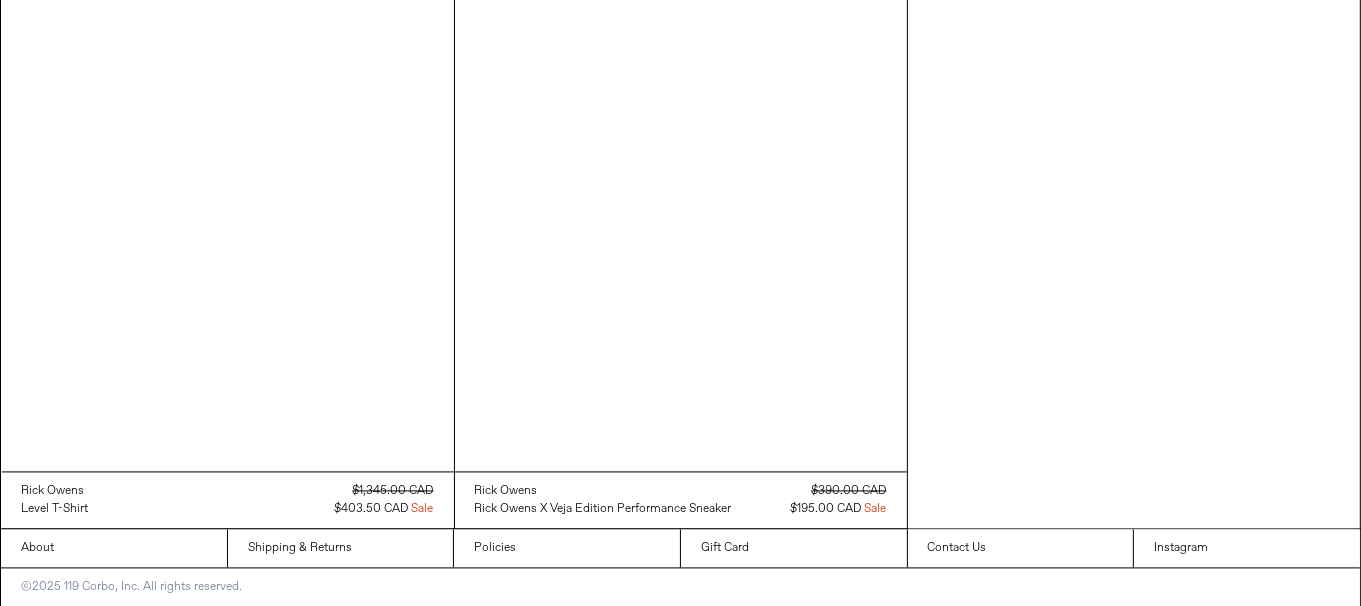scroll, scrollTop: 10631, scrollLeft: 0, axis: vertical 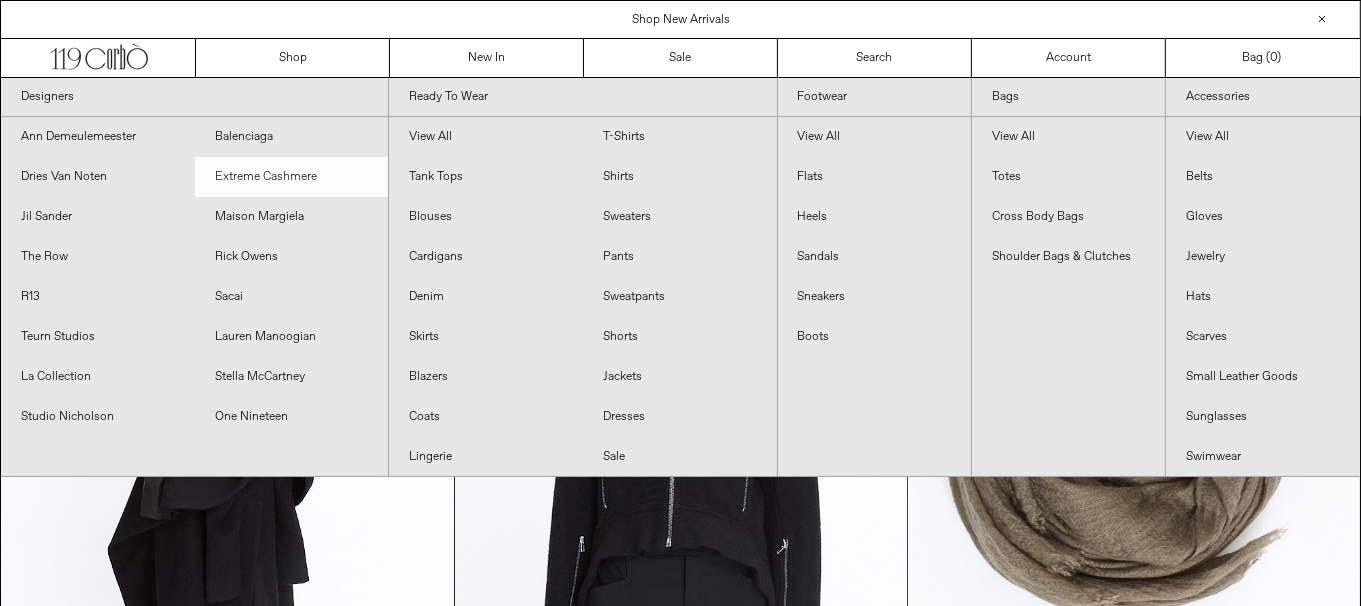 click on "Extreme Cashmere" at bounding box center (292, 177) 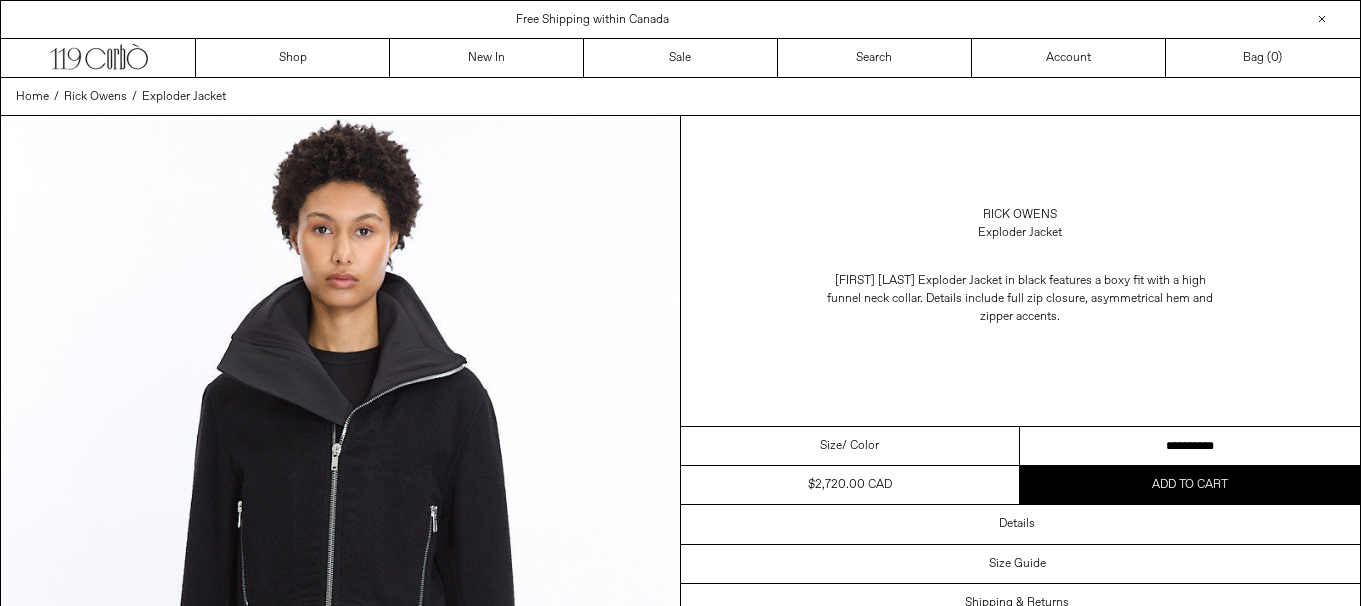 scroll, scrollTop: 0, scrollLeft: 0, axis: both 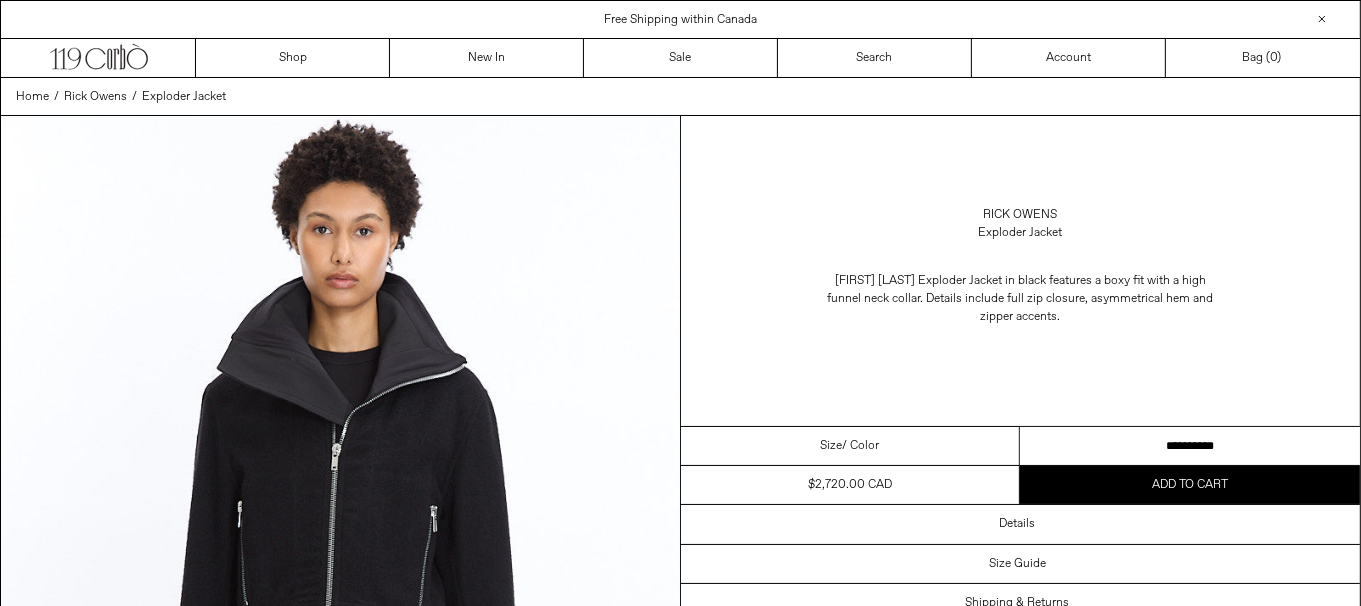 drag, startPoint x: 1223, startPoint y: 434, endPoint x: 1304, endPoint y: 461, distance: 85.3815 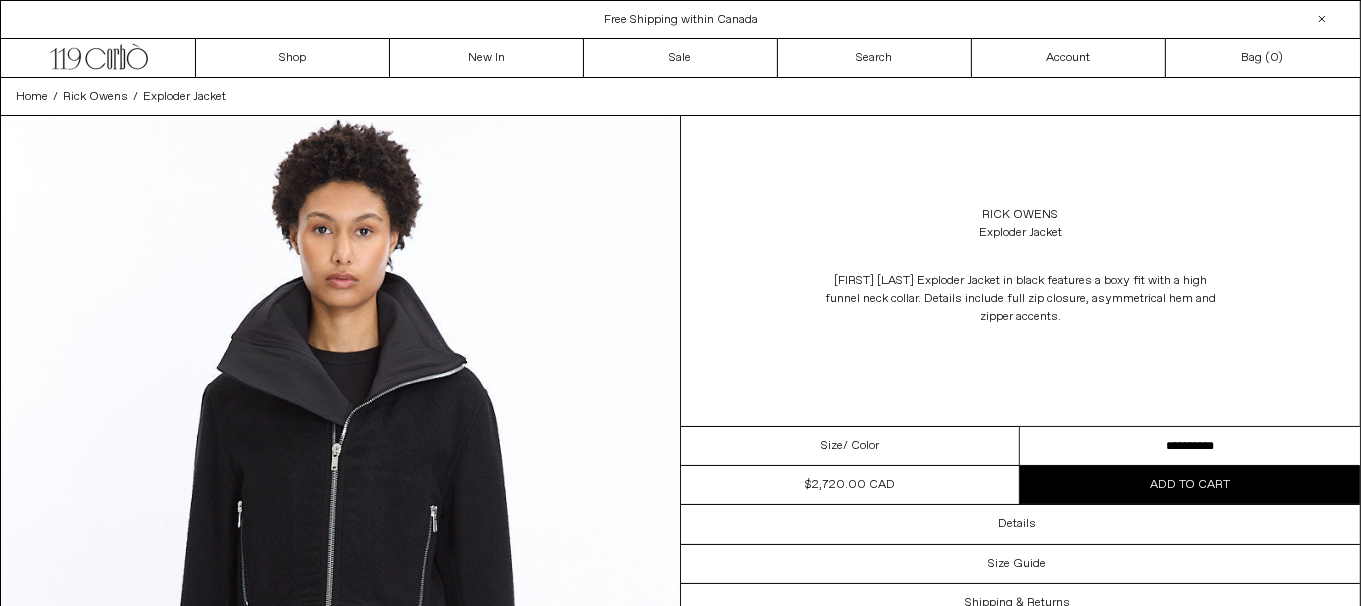 scroll, scrollTop: 0, scrollLeft: 0, axis: both 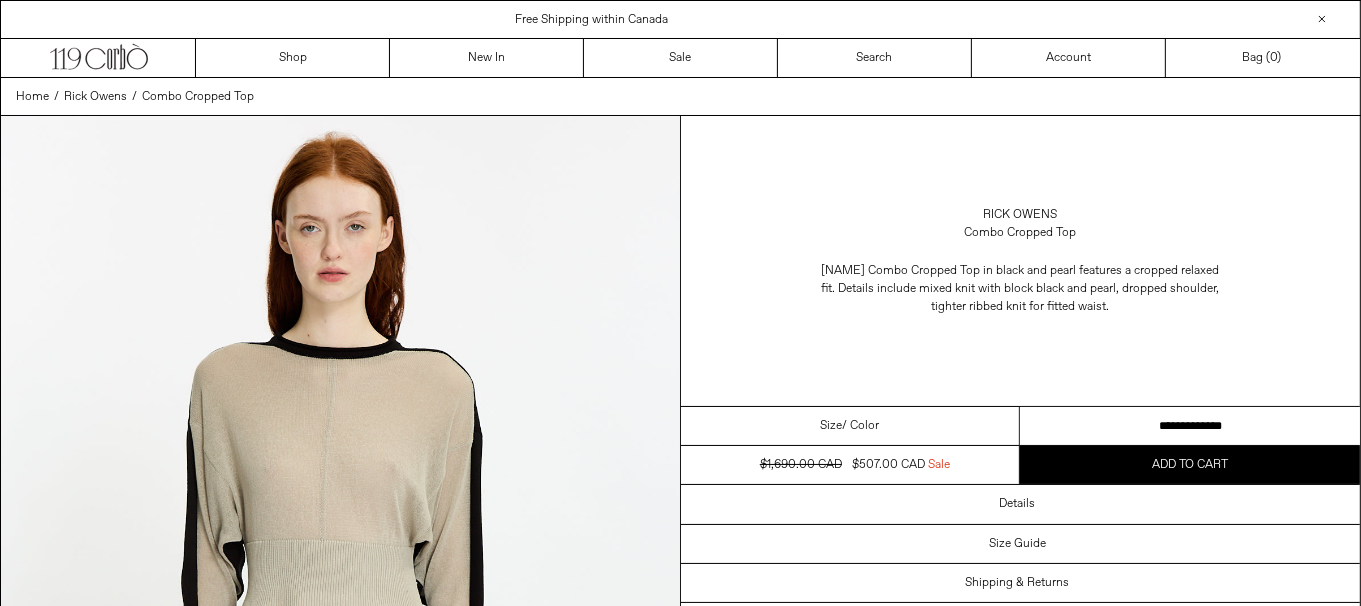 drag, startPoint x: 1172, startPoint y: 419, endPoint x: 1194, endPoint y: 419, distance: 22 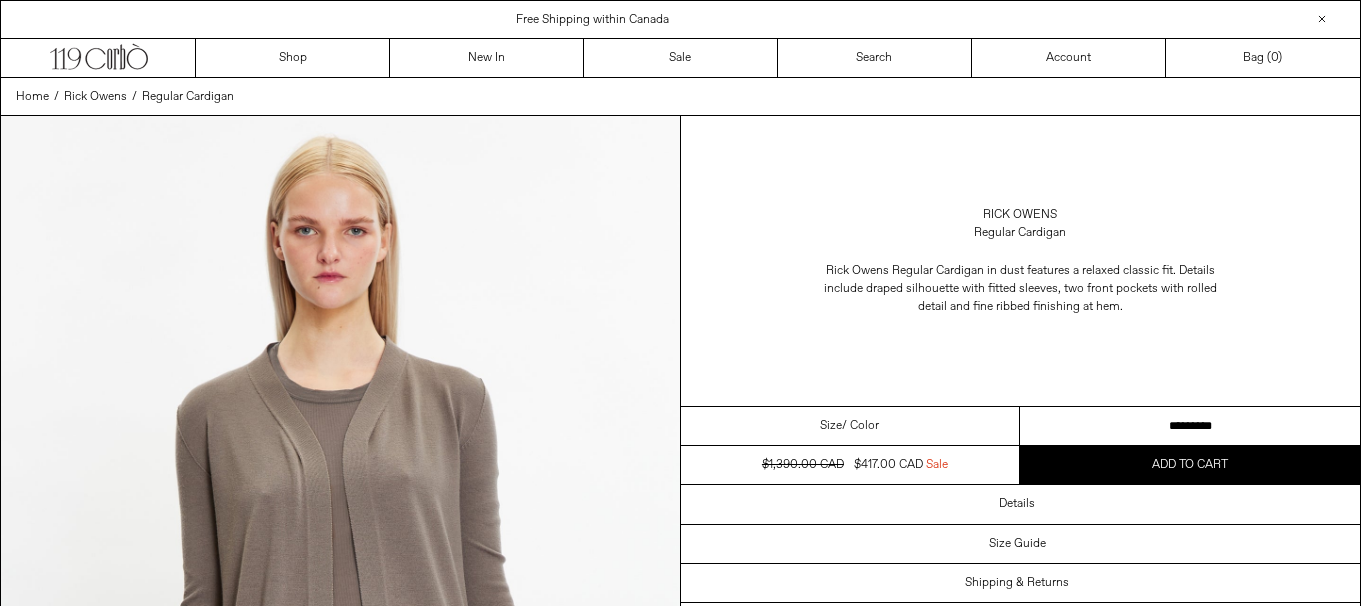scroll, scrollTop: 0, scrollLeft: 0, axis: both 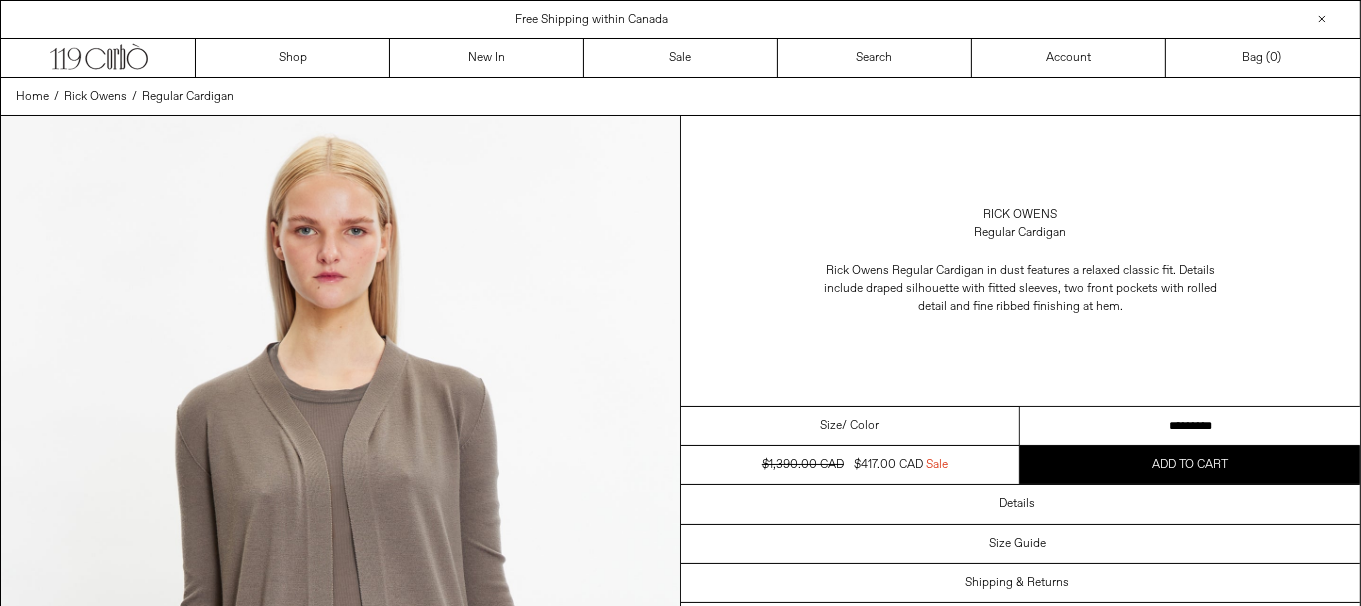 drag, startPoint x: 1164, startPoint y: 432, endPoint x: 1114, endPoint y: 267, distance: 172.4094 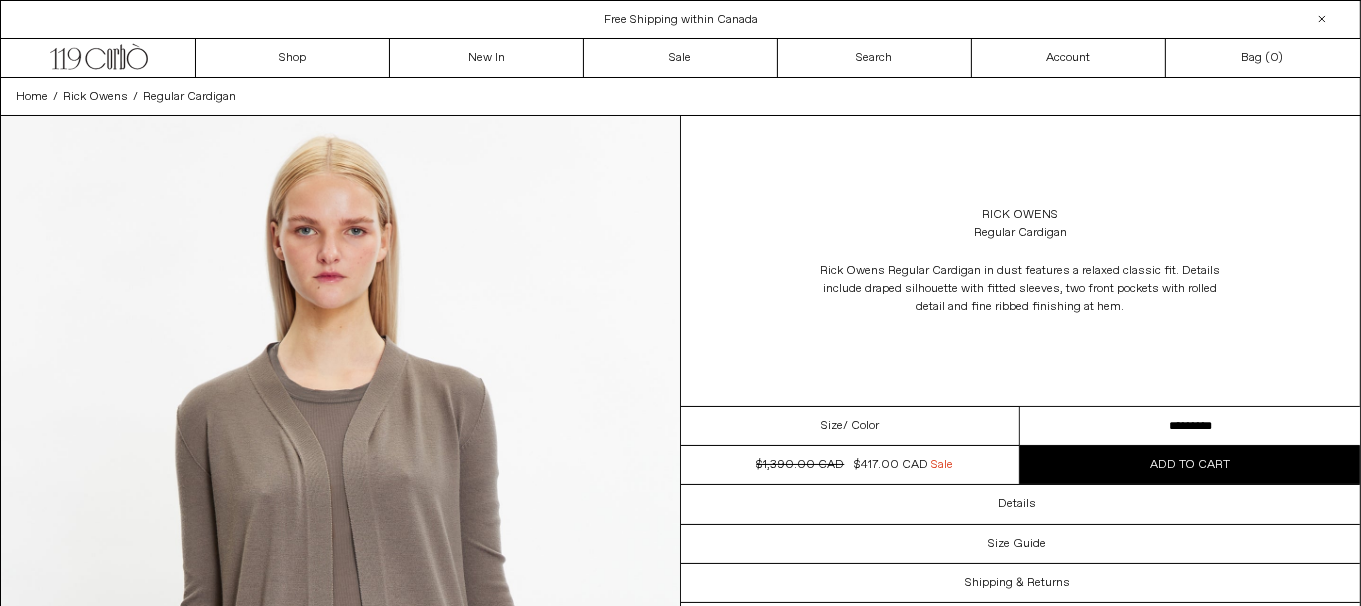 scroll, scrollTop: 0, scrollLeft: 0, axis: both 